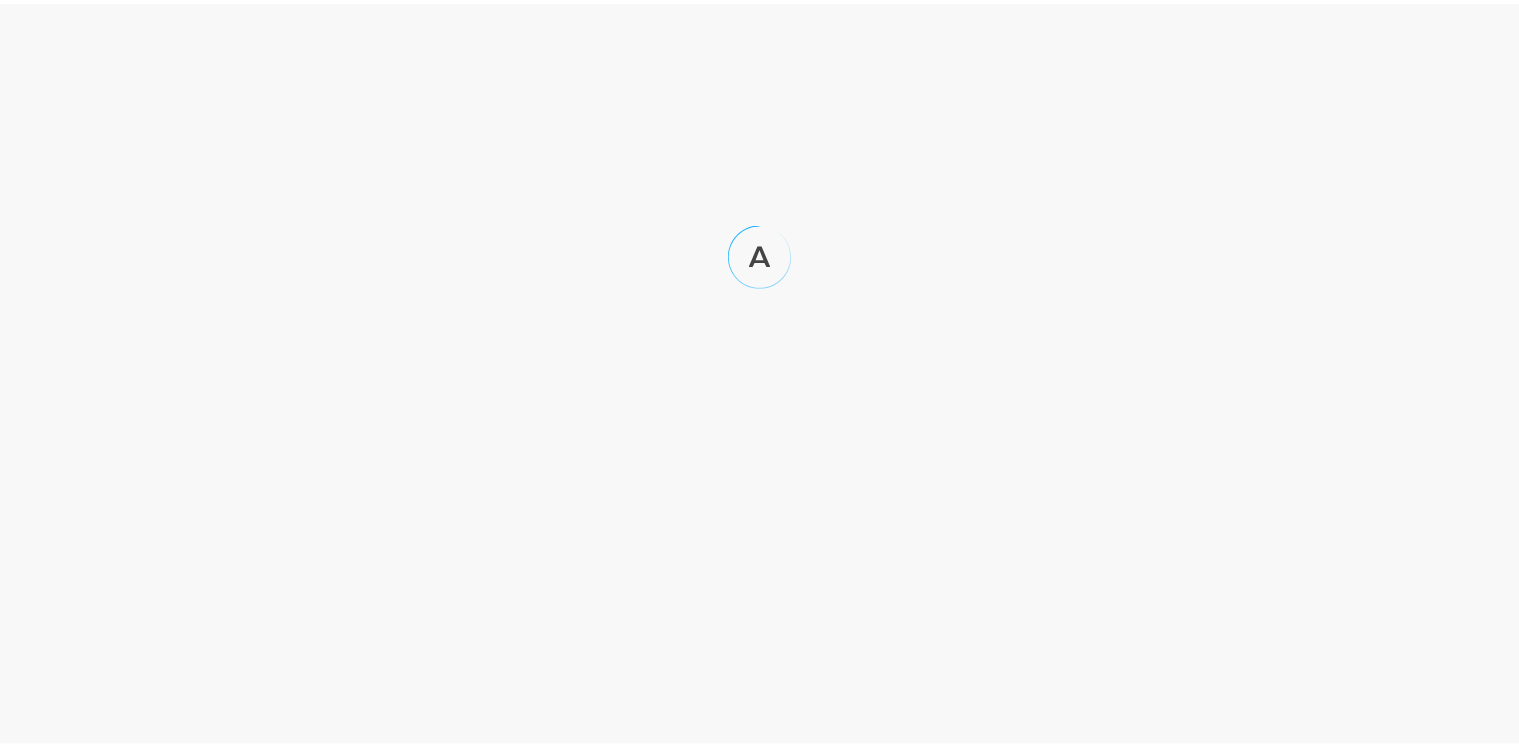 scroll, scrollTop: 0, scrollLeft: 0, axis: both 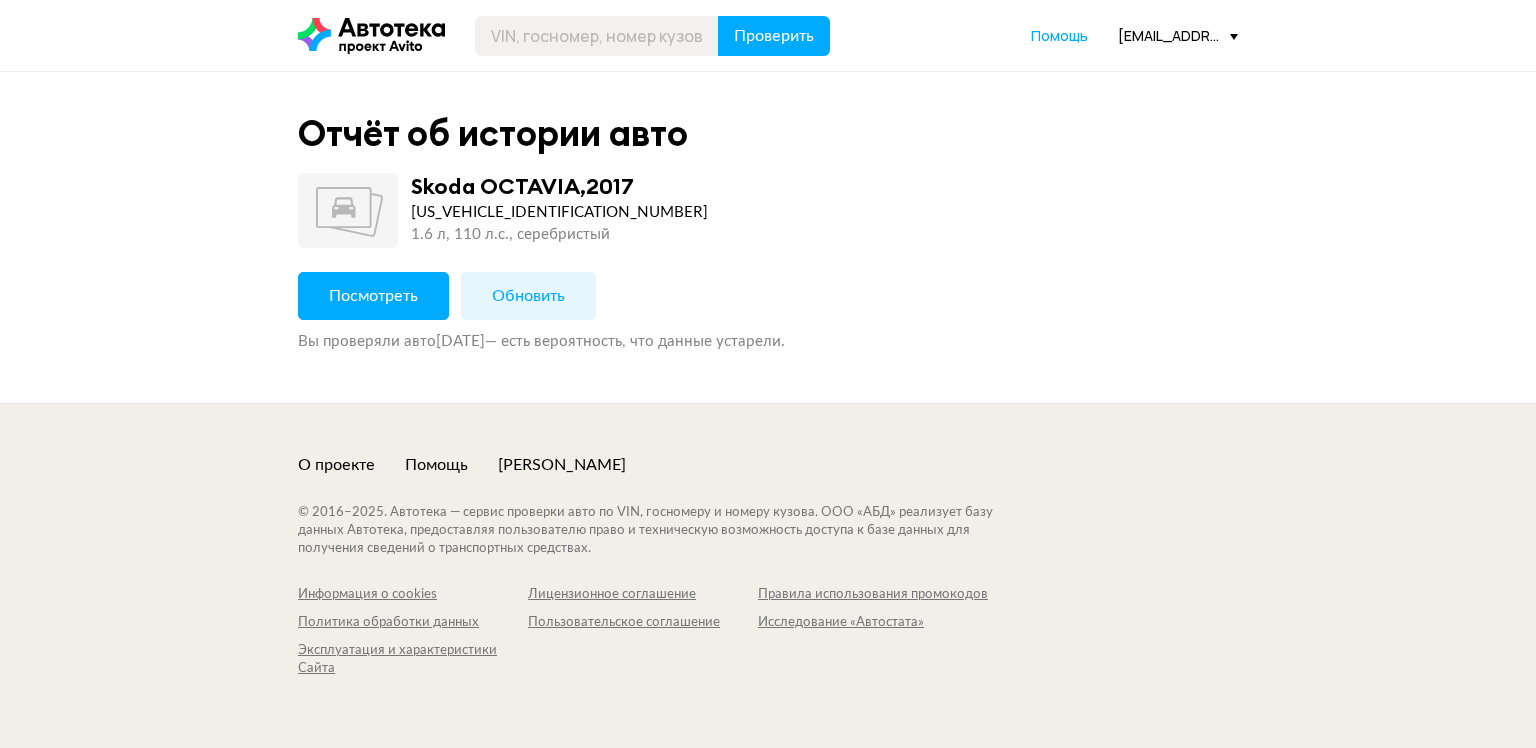 click on "Посмотреть" at bounding box center [373, 296] 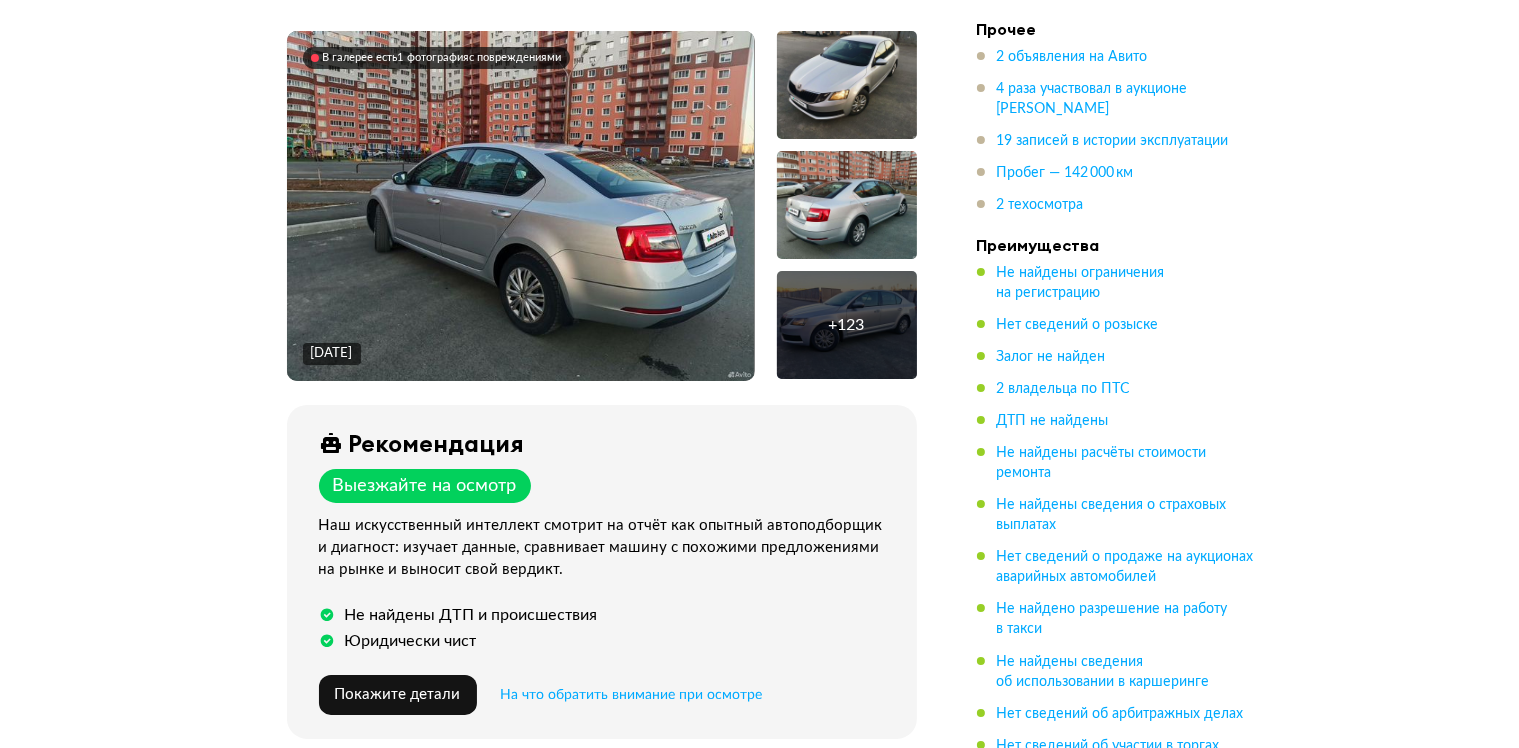 scroll, scrollTop: 1000, scrollLeft: 0, axis: vertical 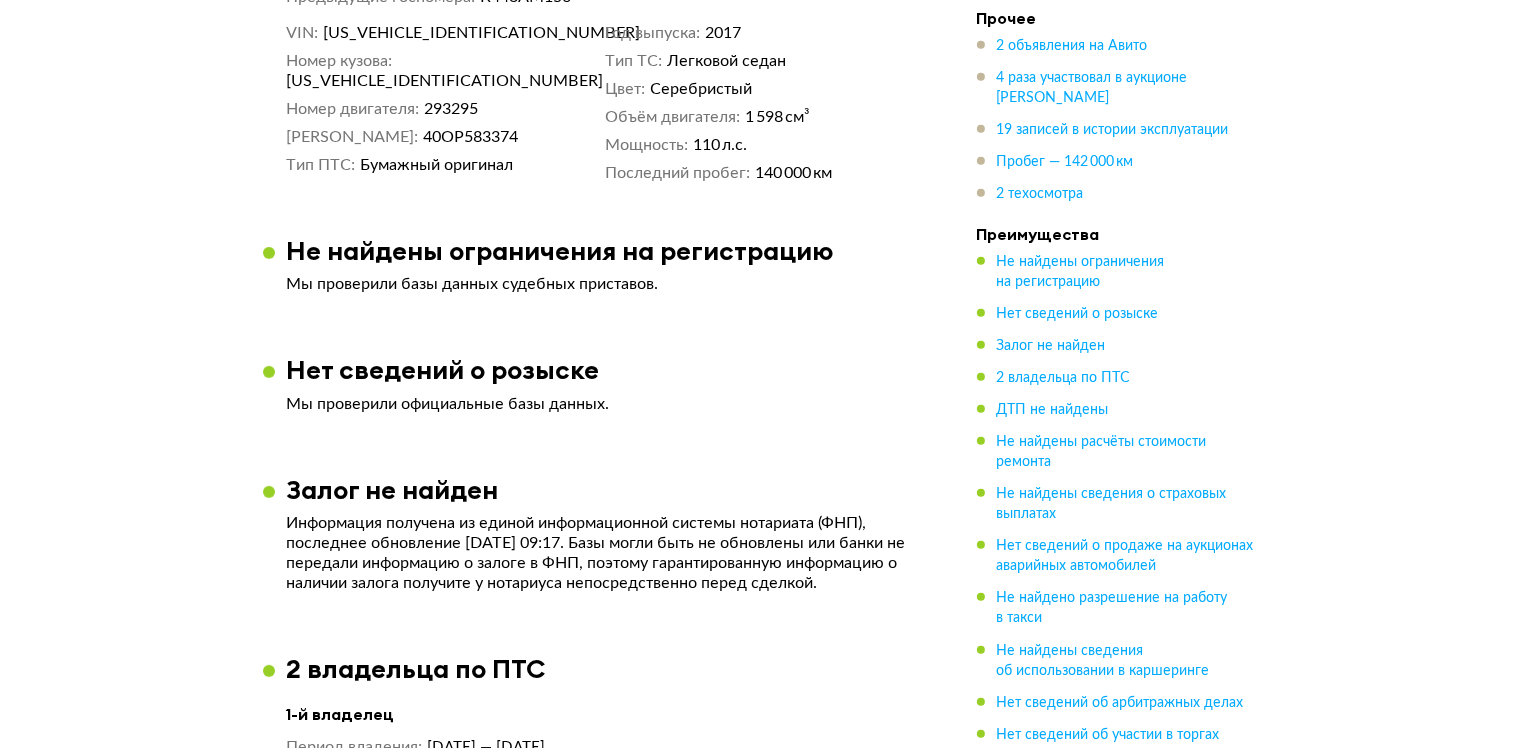 click at bounding box center [520, -594] 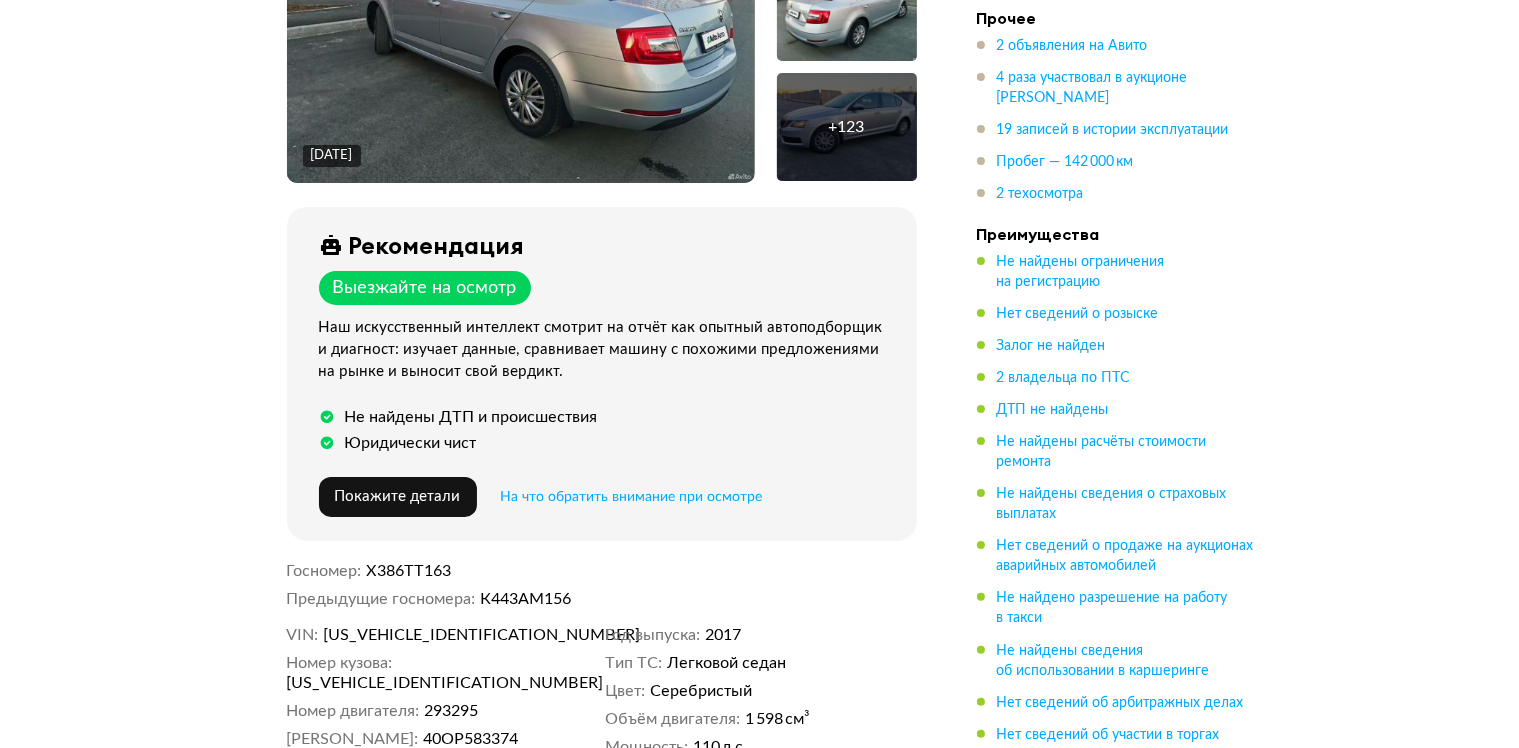 scroll, scrollTop: 400, scrollLeft: 0, axis: vertical 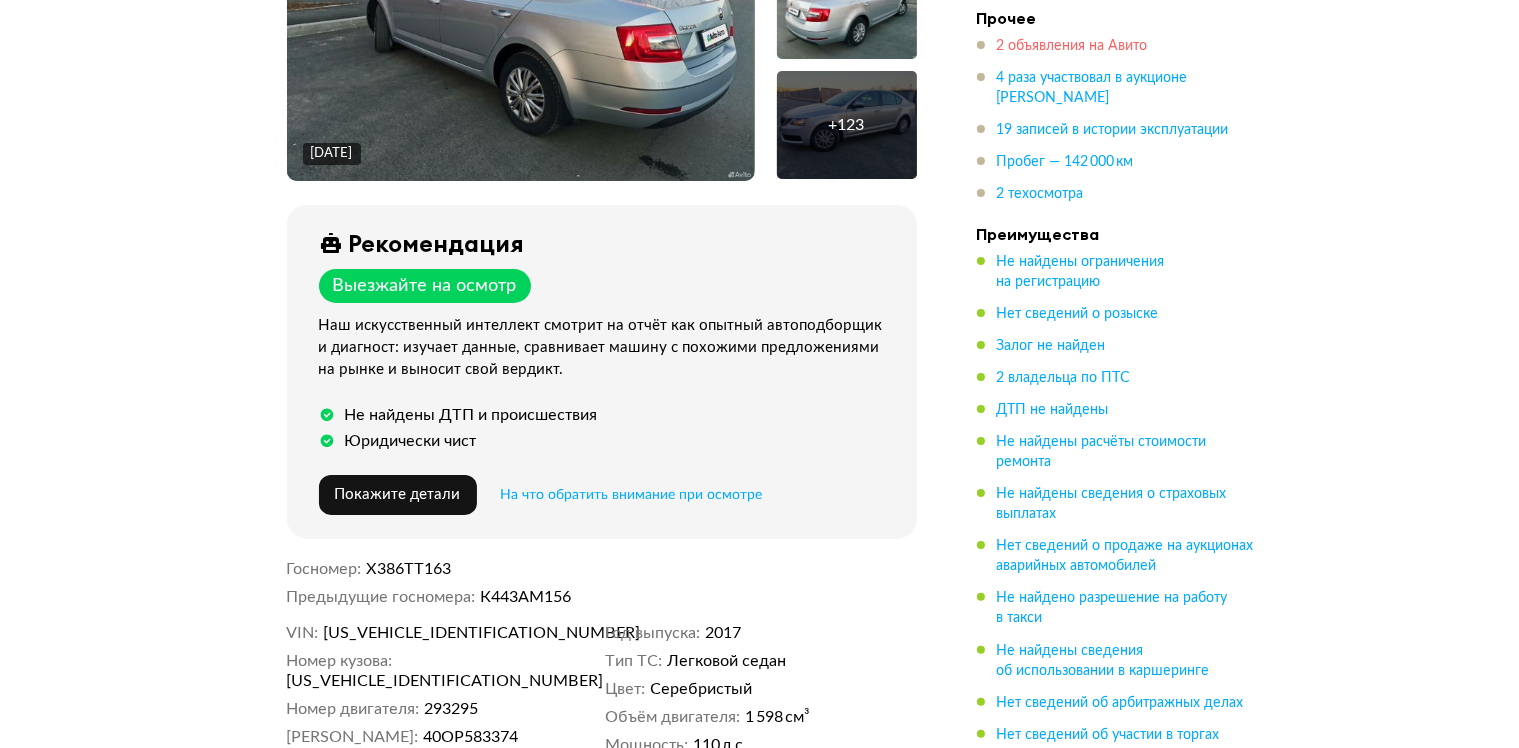 click on "2 объявления на Авито" at bounding box center (1072, 46) 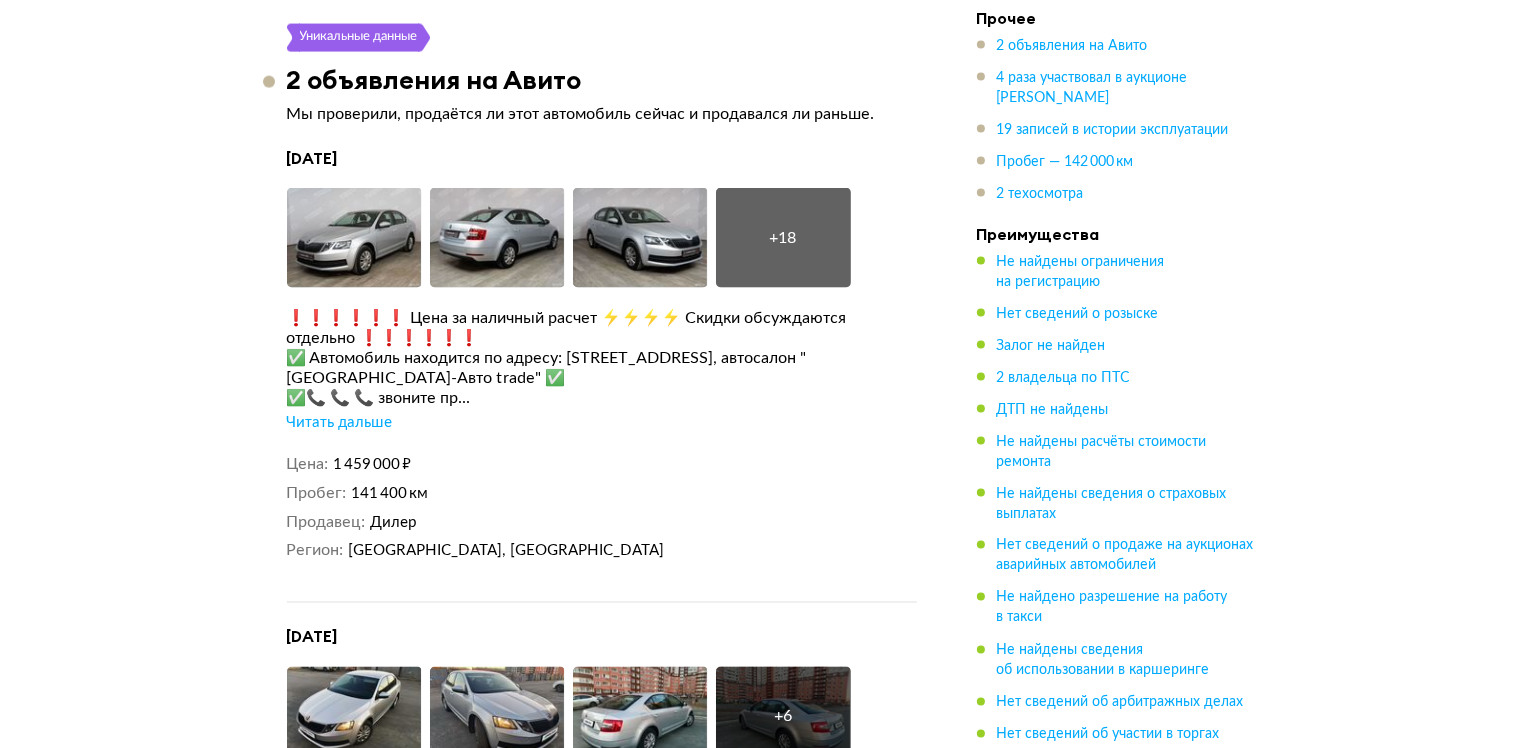 scroll, scrollTop: 3305, scrollLeft: 0, axis: vertical 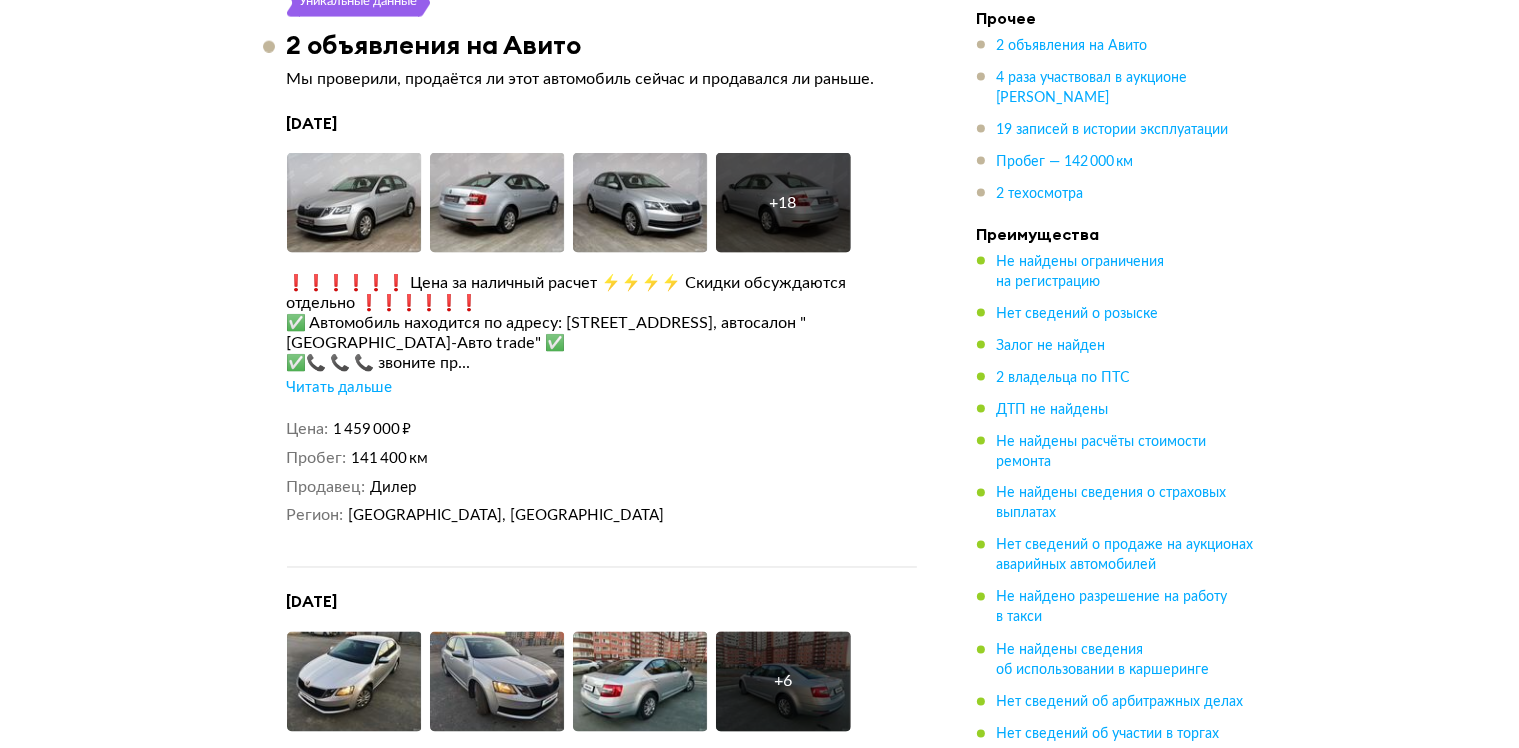 click on "Читать дальше" at bounding box center [340, 388] 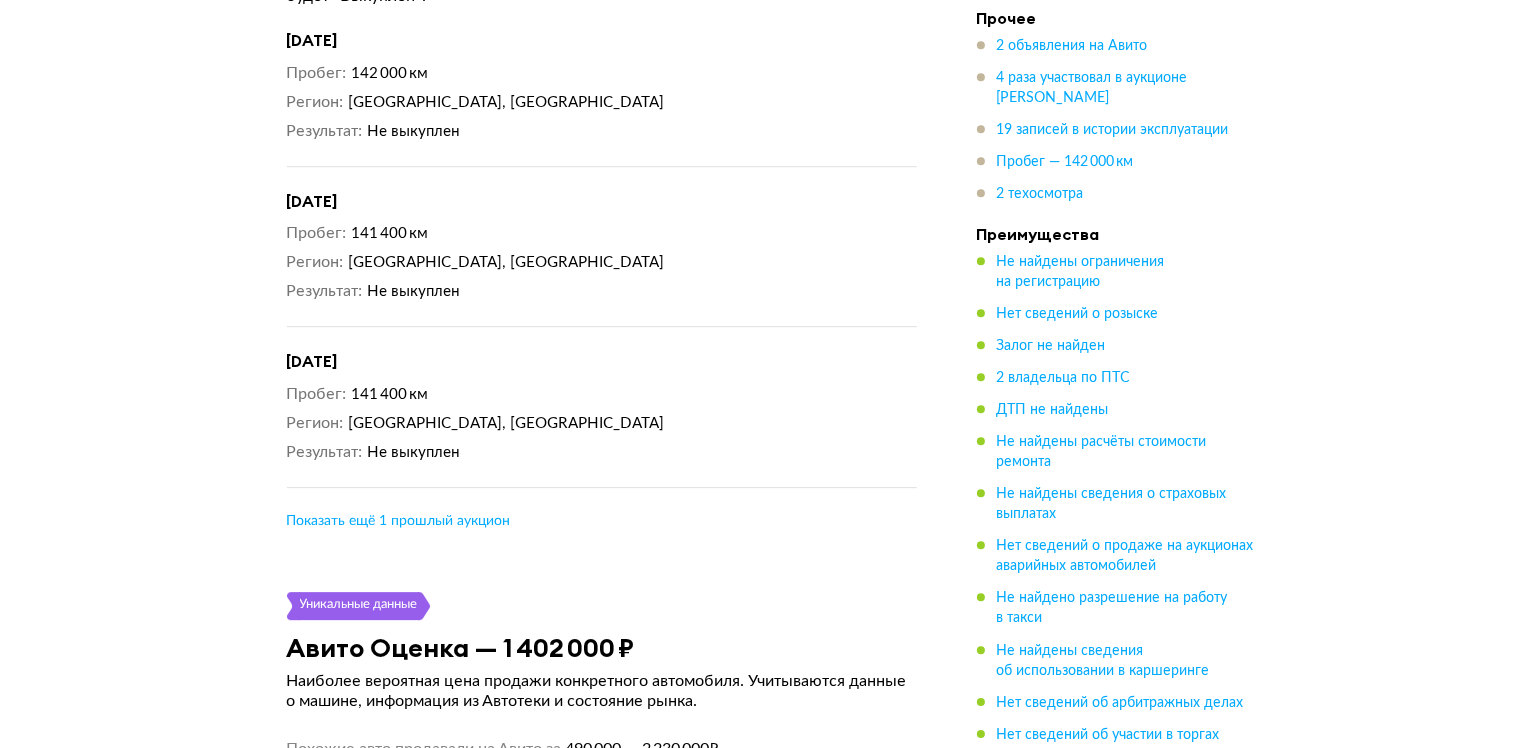 scroll, scrollTop: 6405, scrollLeft: 0, axis: vertical 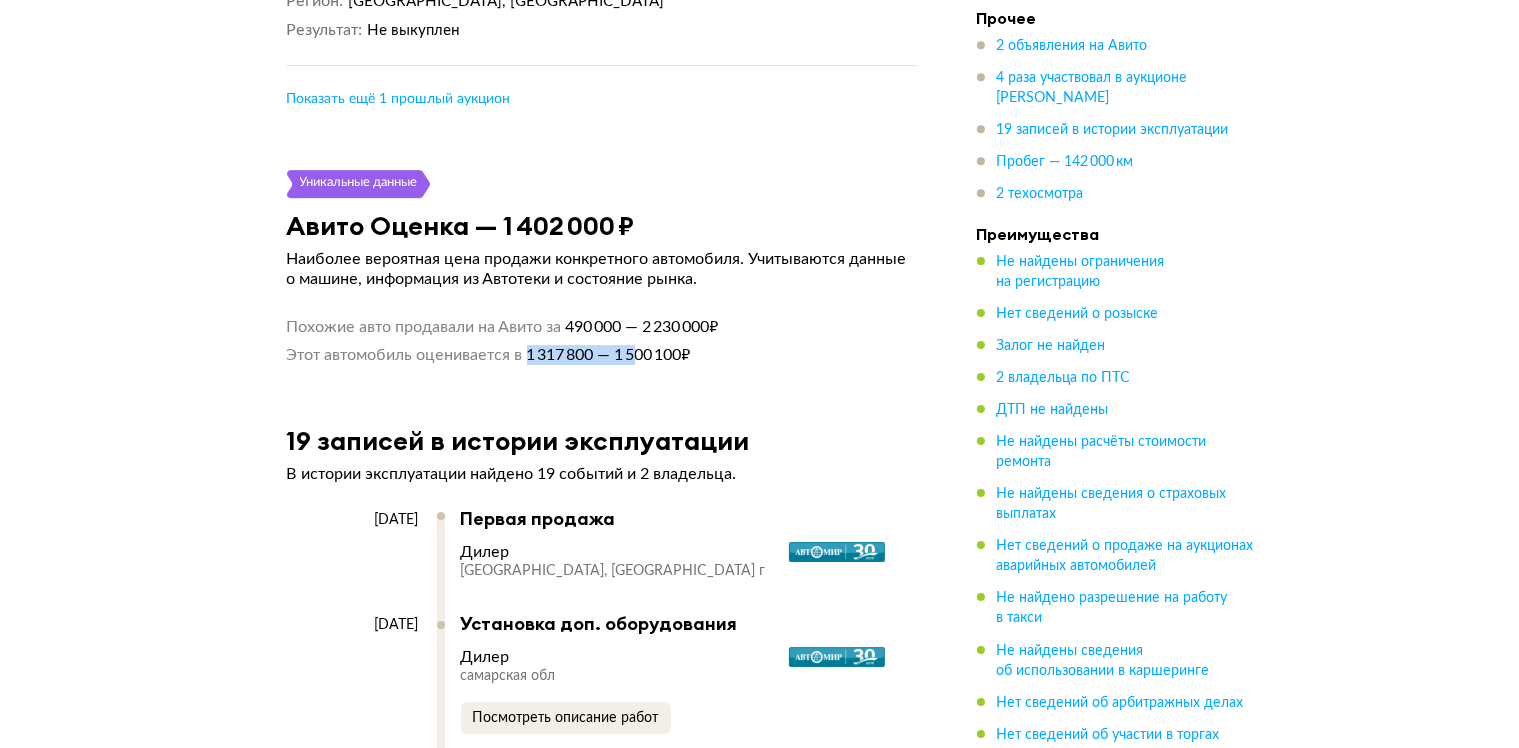 drag, startPoint x: 560, startPoint y: 357, endPoint x: 716, endPoint y: 339, distance: 157.03503 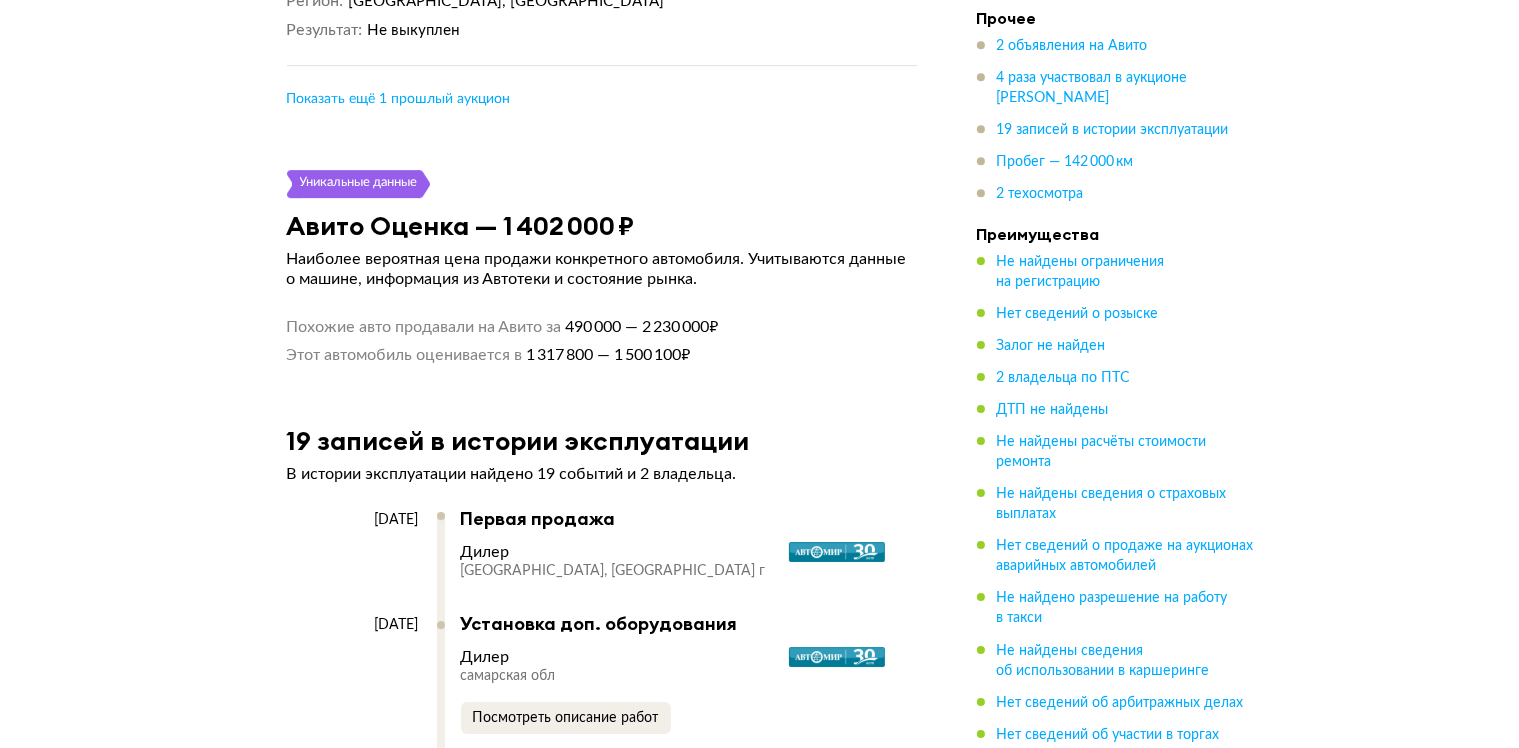 click on "Этот автомобиль оценивается в 1 317 800 — 1 500 100  ₽" at bounding box center (602, 351) 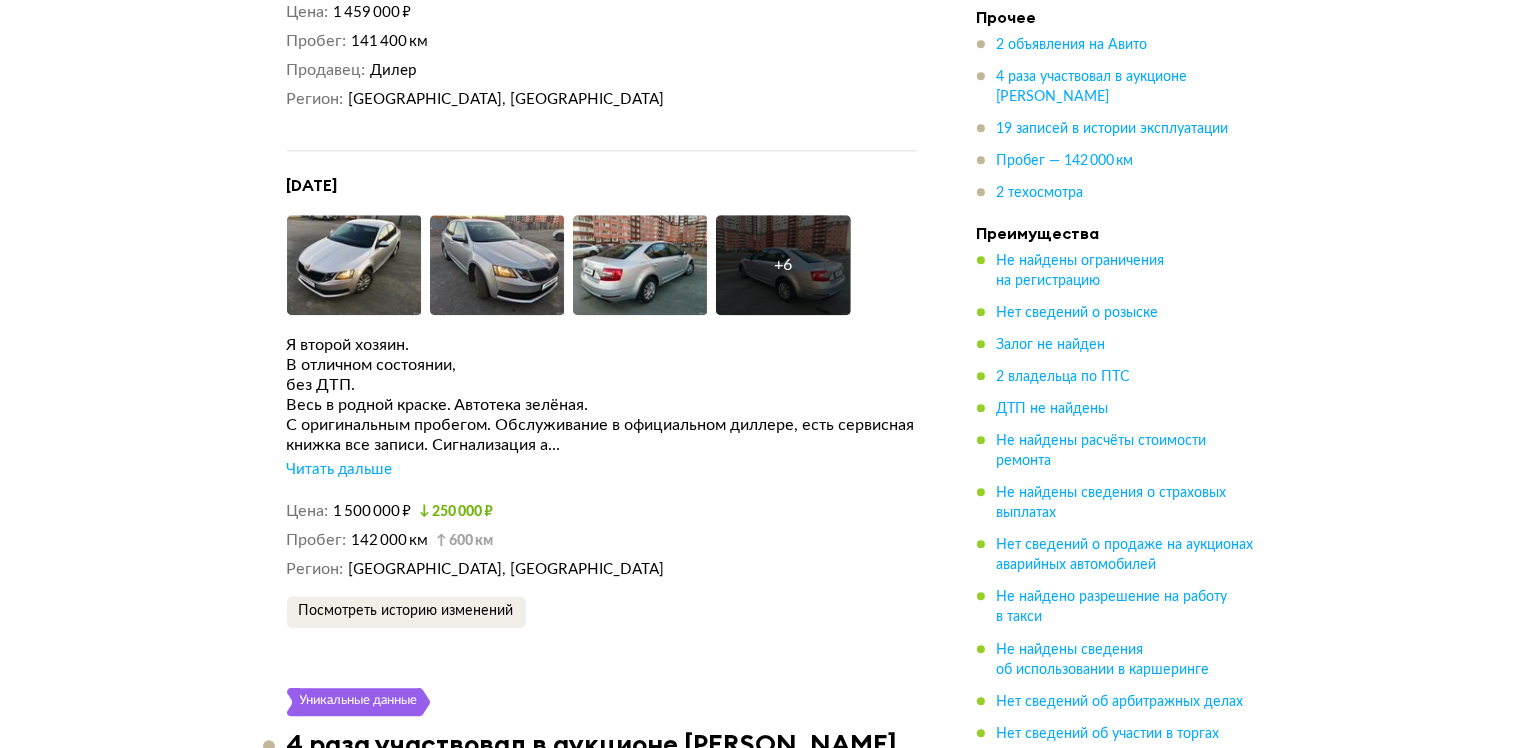 scroll, scrollTop: 5005, scrollLeft: 0, axis: vertical 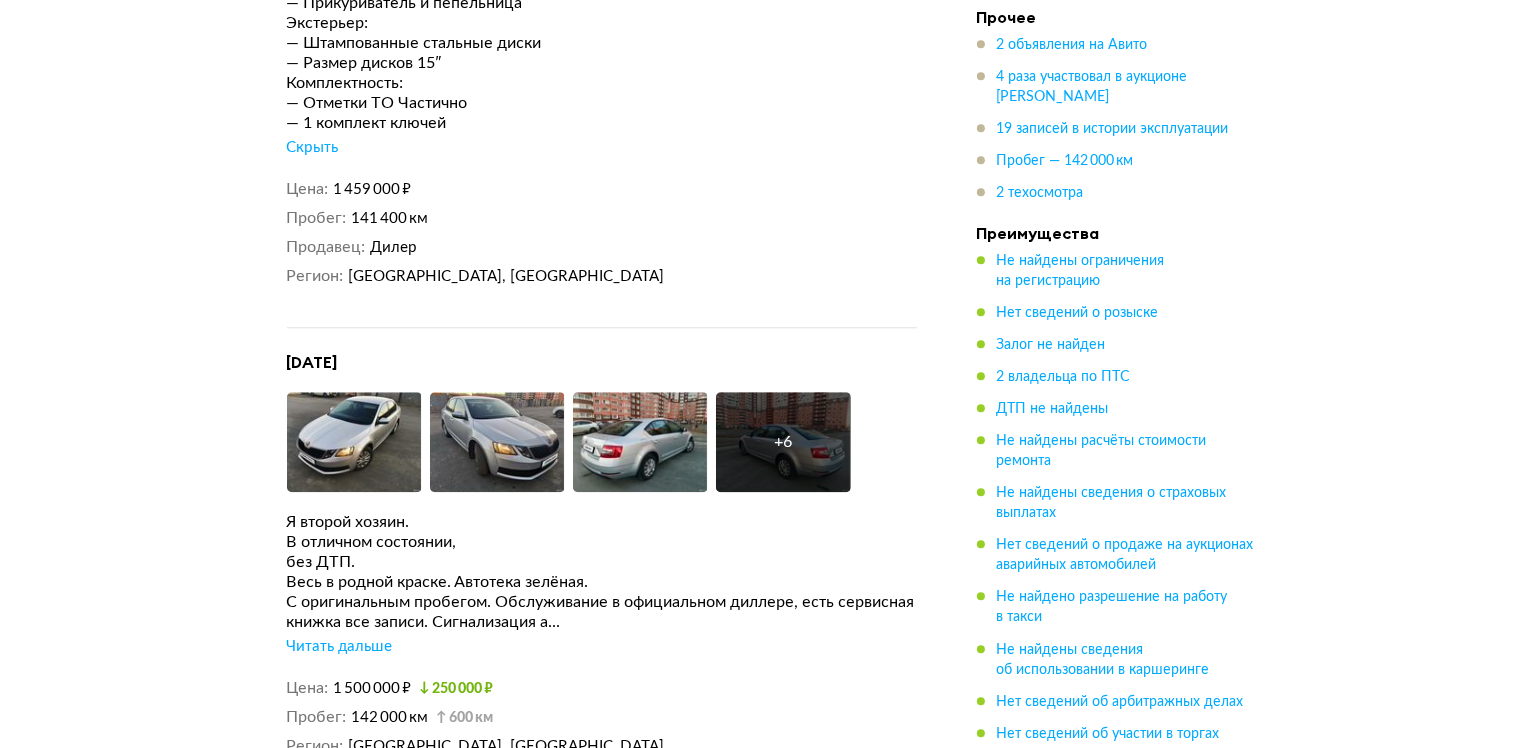 click on "Читать дальше" at bounding box center [340, 647] 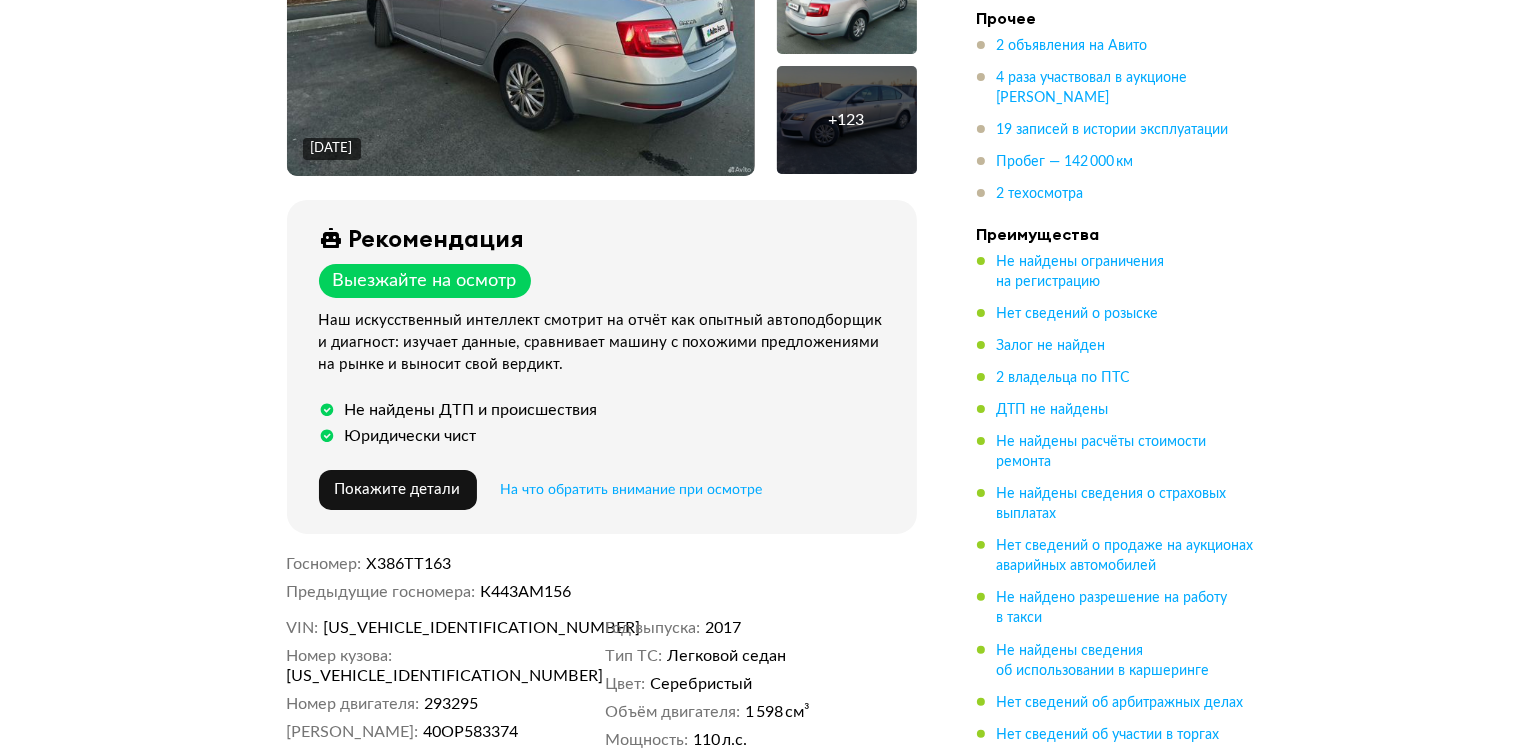 scroll, scrollTop: 505, scrollLeft: 0, axis: vertical 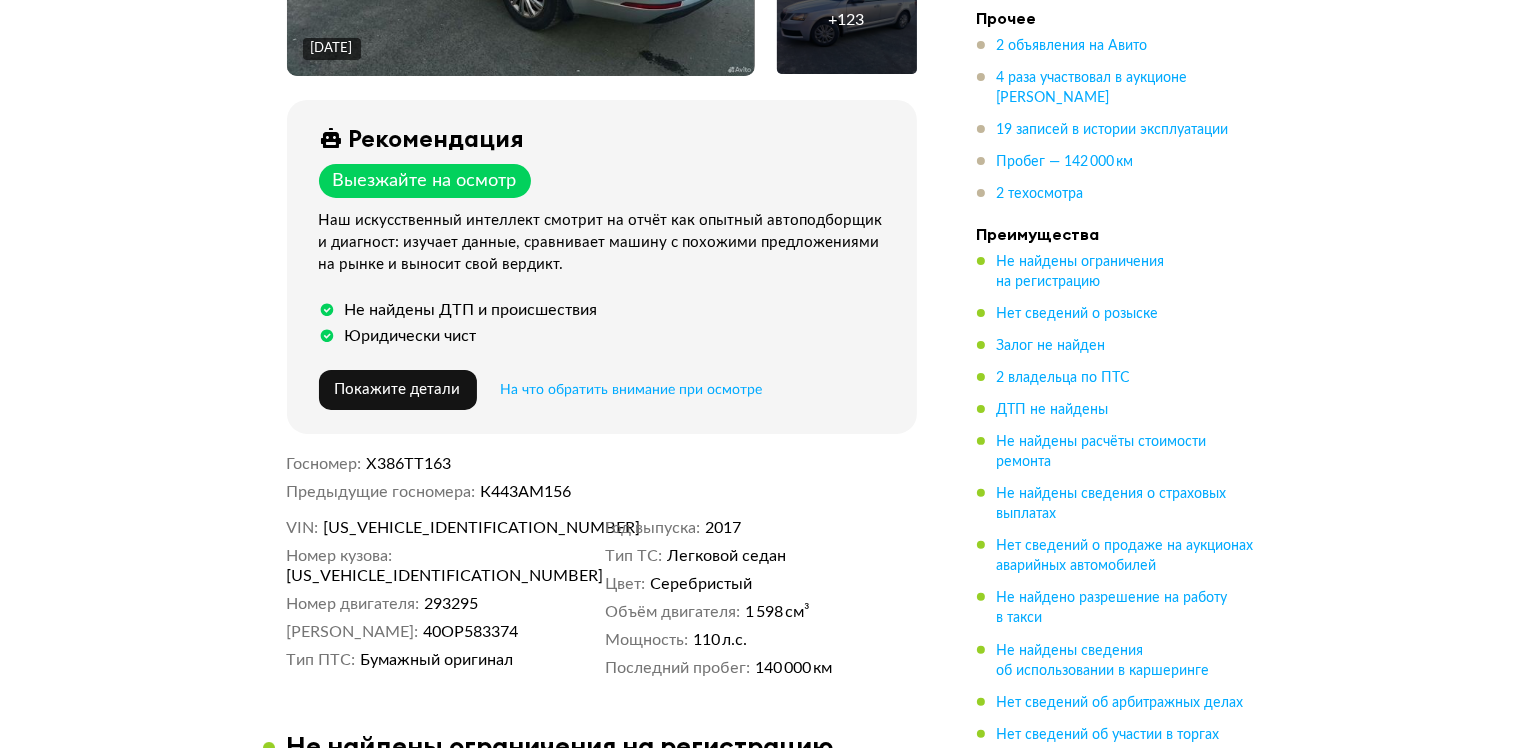 click on "XW8AN2NE2JH014480" at bounding box center [402, 576] 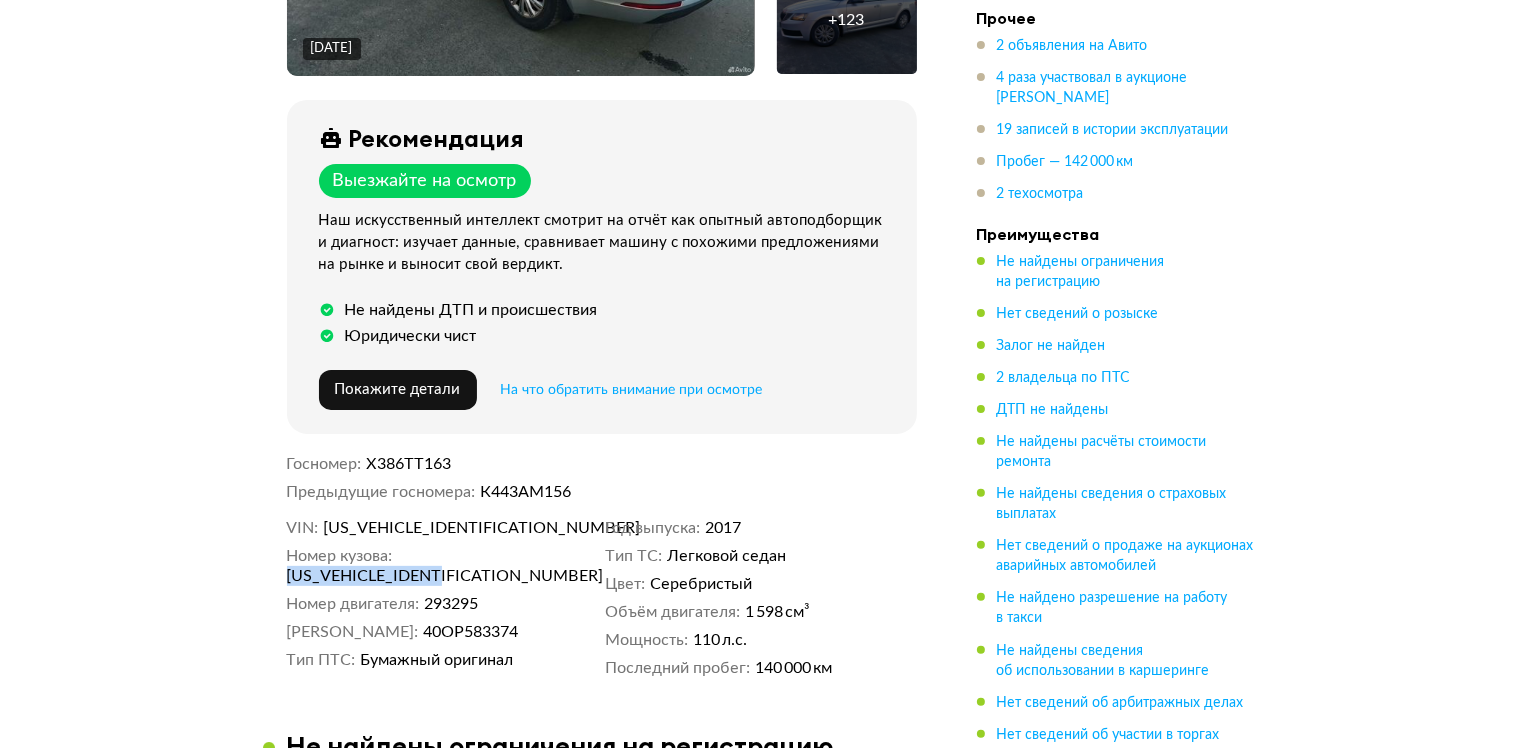 click on "XW8AN2NE2JH014480" at bounding box center [402, 576] 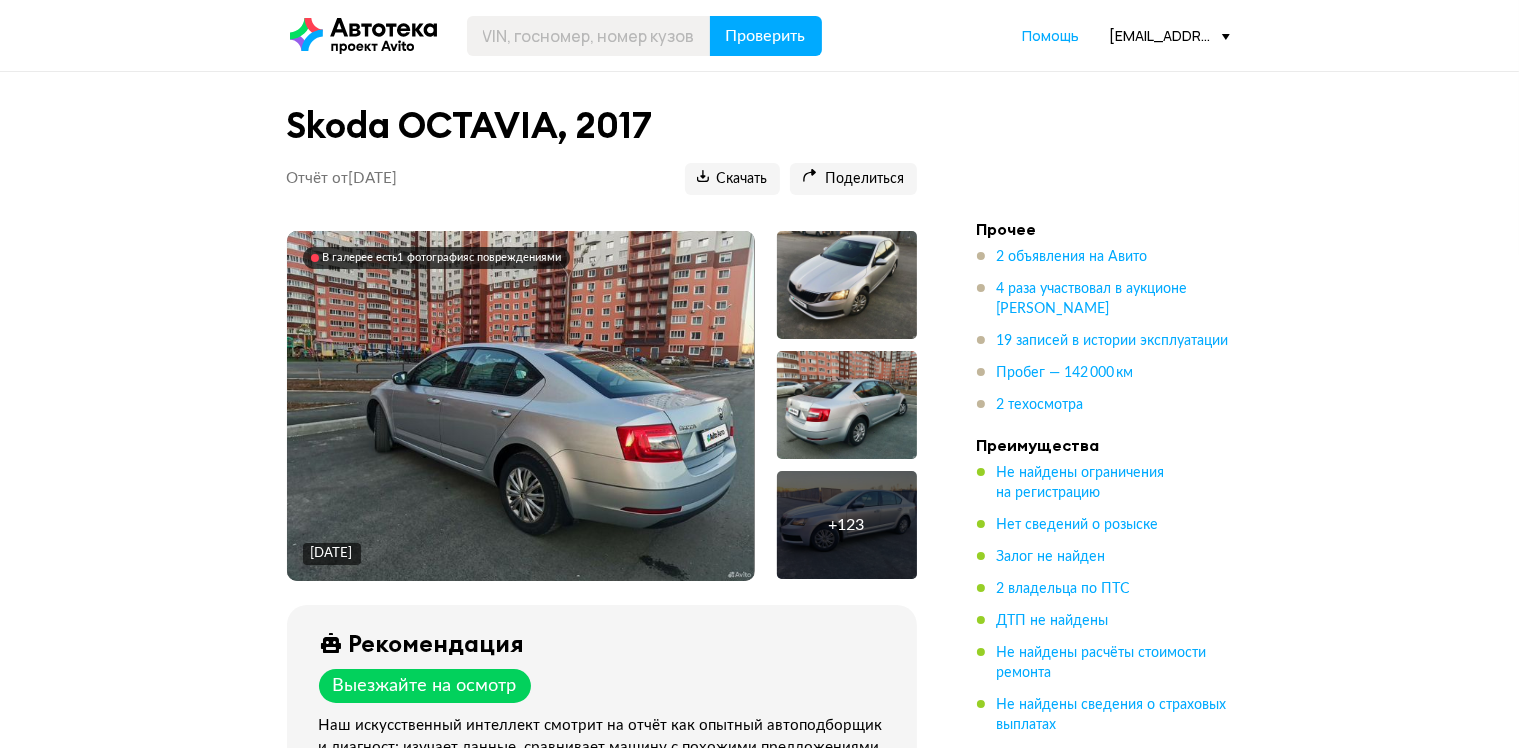 click on "В галерее есть  1   фотография  с повреждениями" at bounding box center [442, 258] 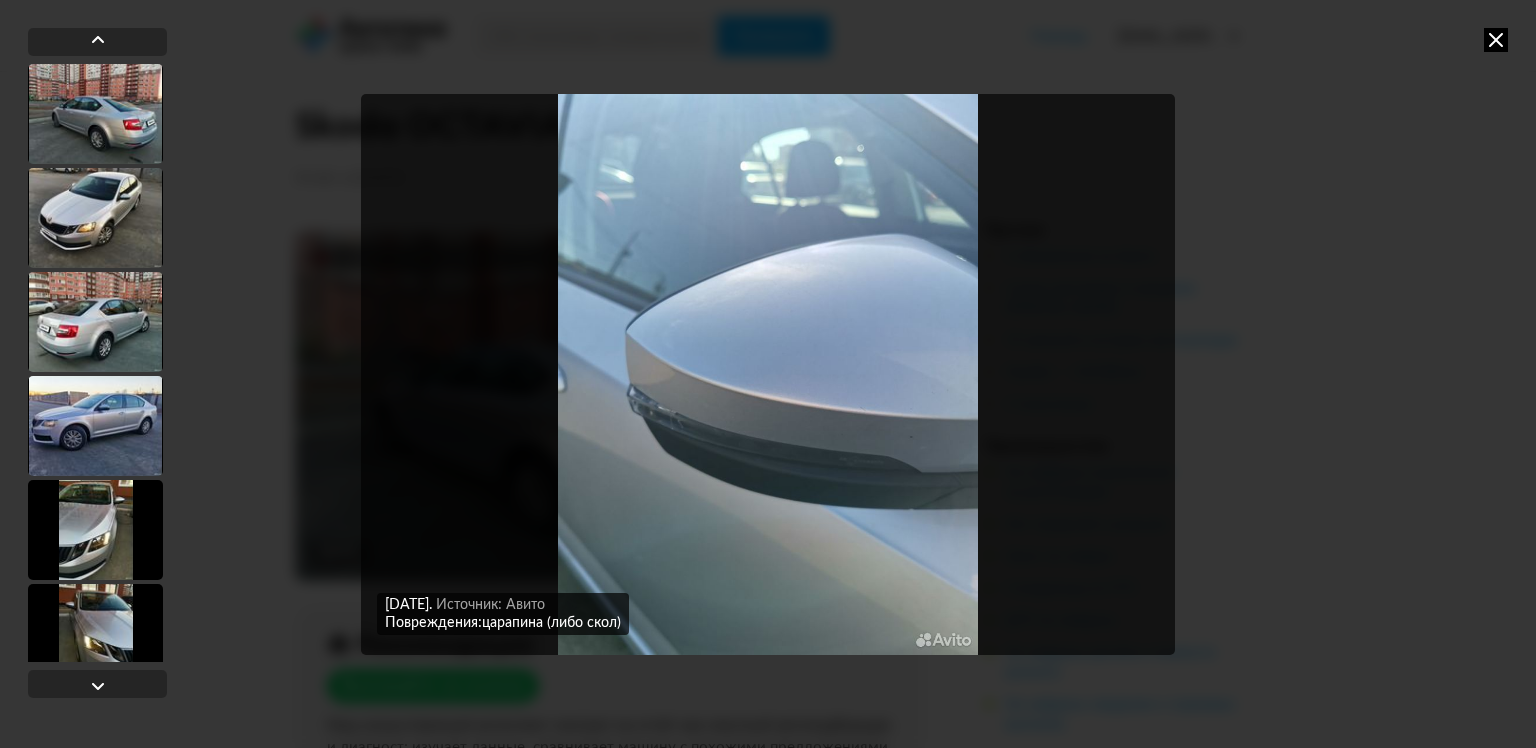 click at bounding box center [1496, 40] 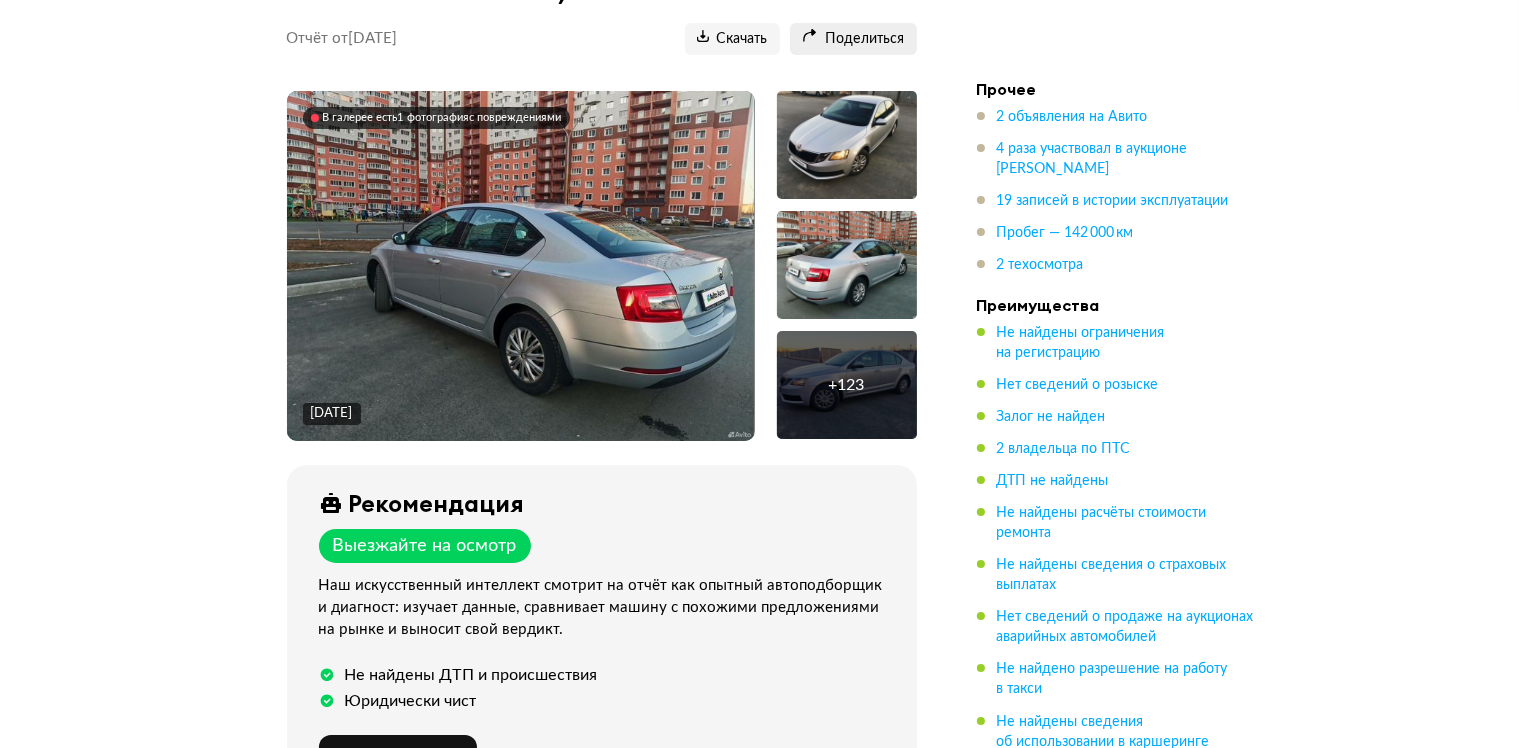 scroll, scrollTop: 0, scrollLeft: 0, axis: both 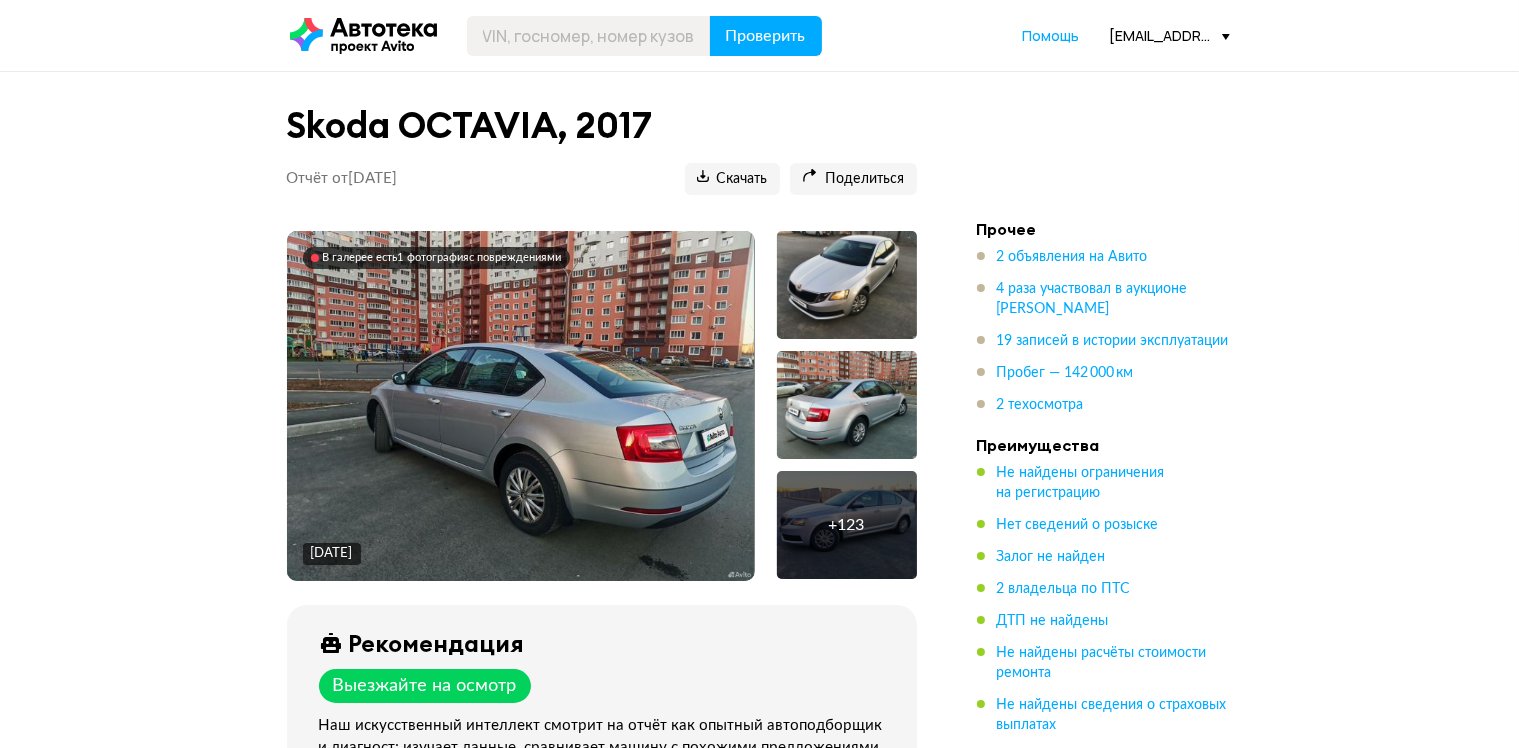 click at bounding box center [520, 406] 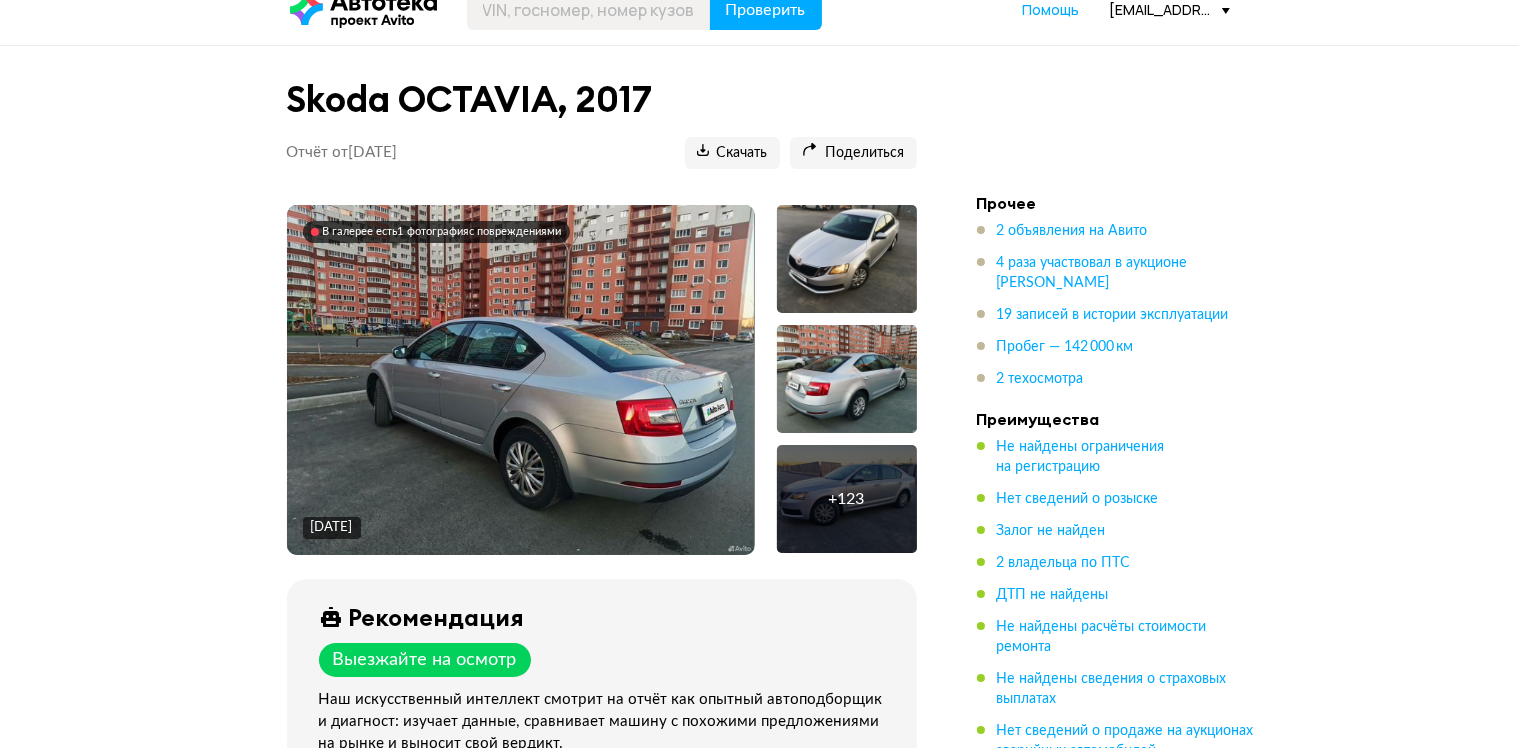 scroll, scrollTop: 0, scrollLeft: 0, axis: both 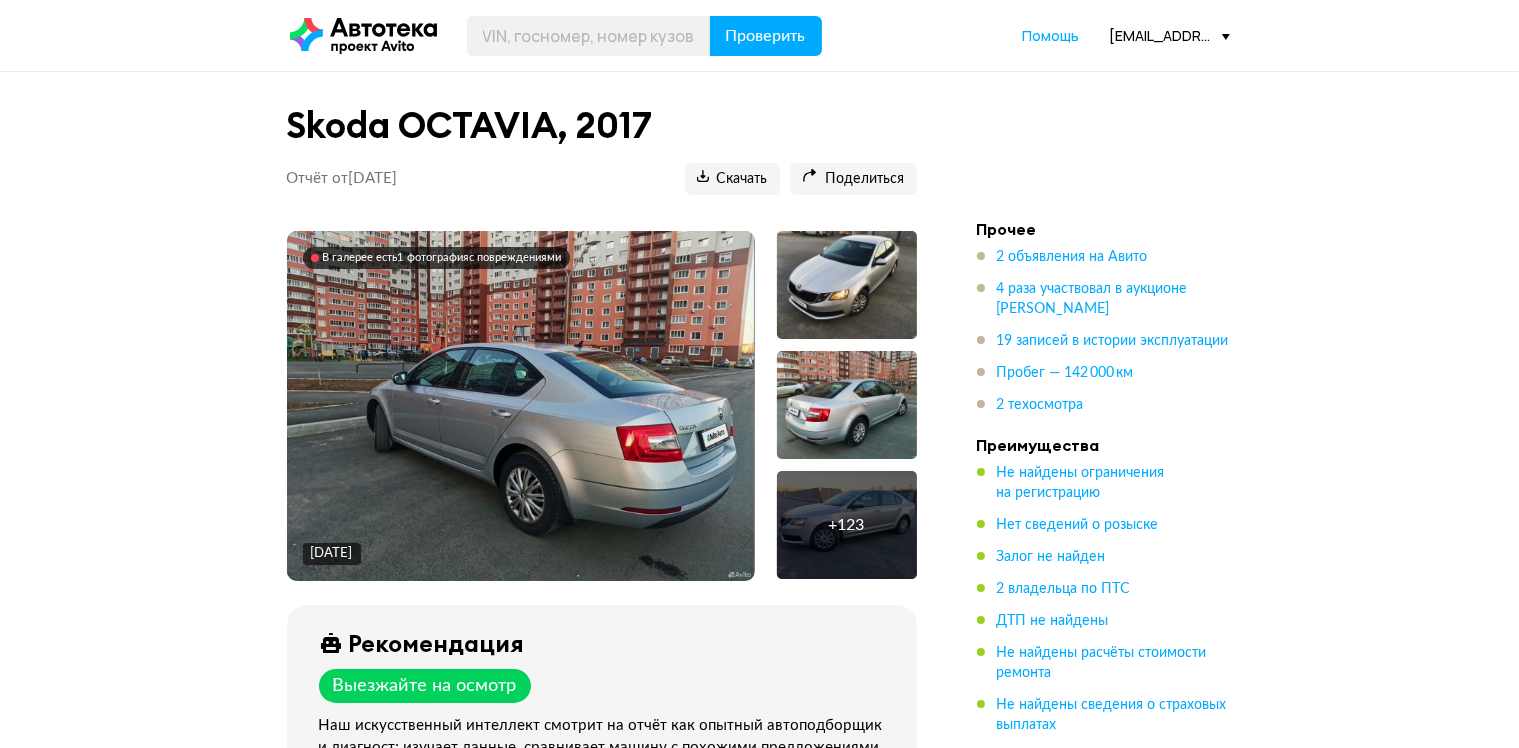 click on "В галерее есть  1   фотография  с повреждениями" at bounding box center [442, 258] 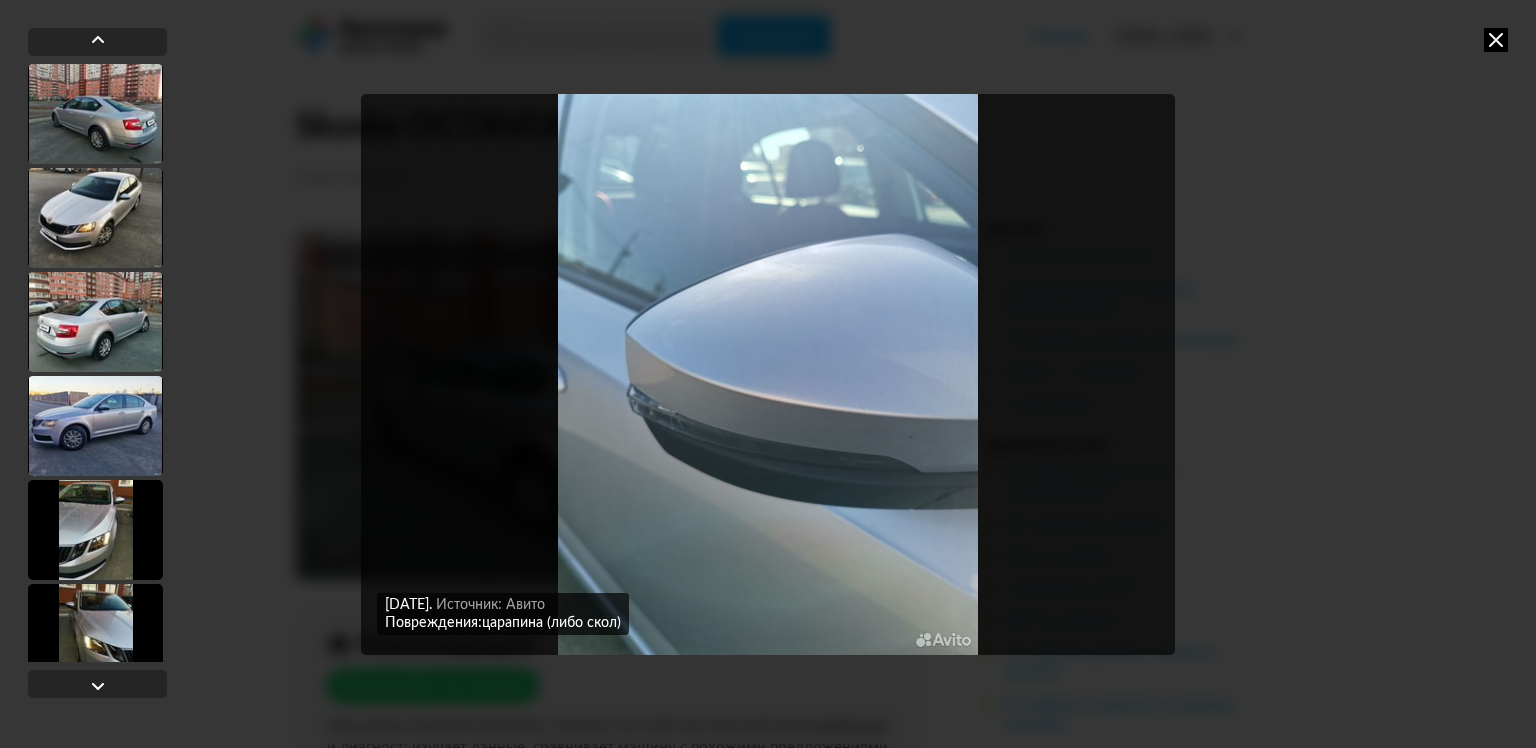 click at bounding box center [1496, 40] 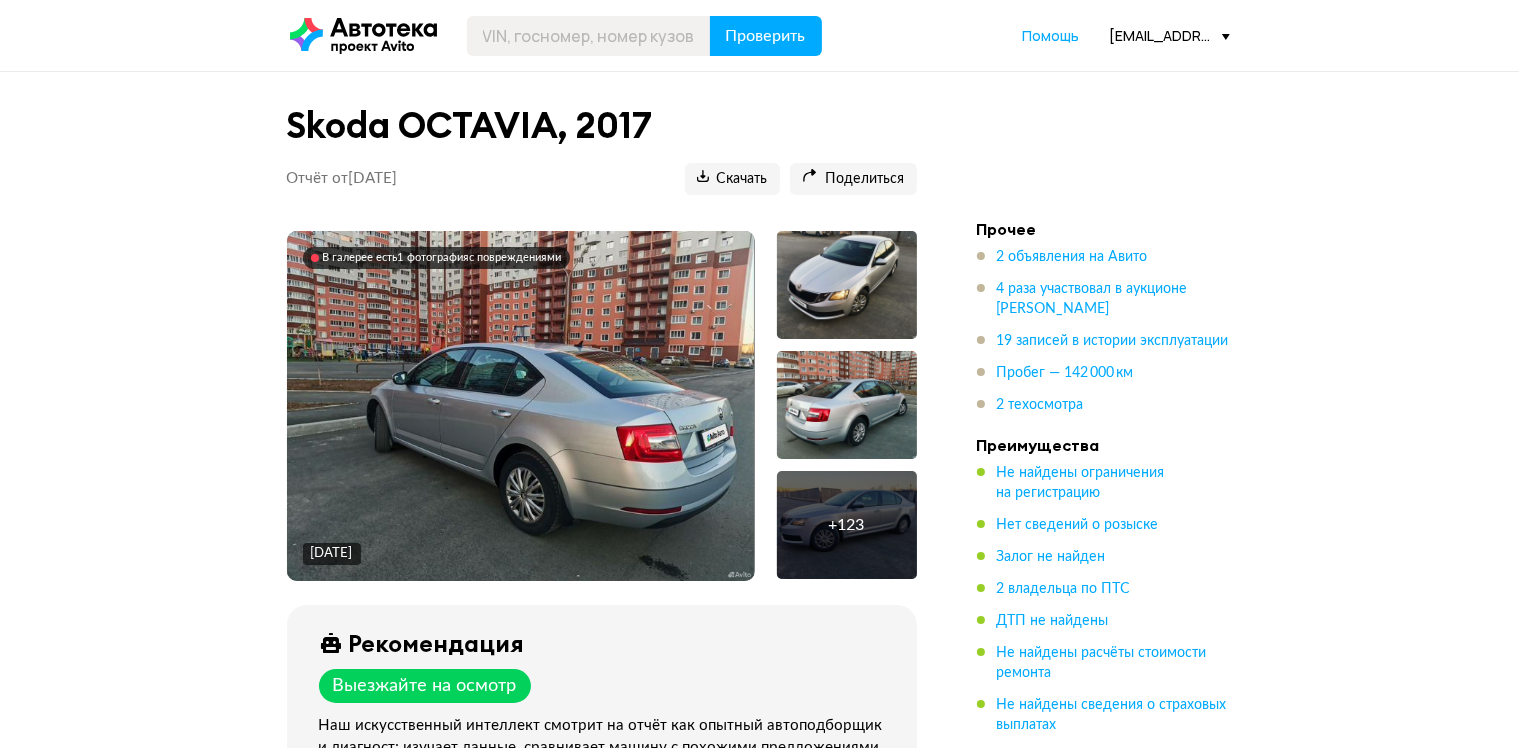click at bounding box center [520, 406] 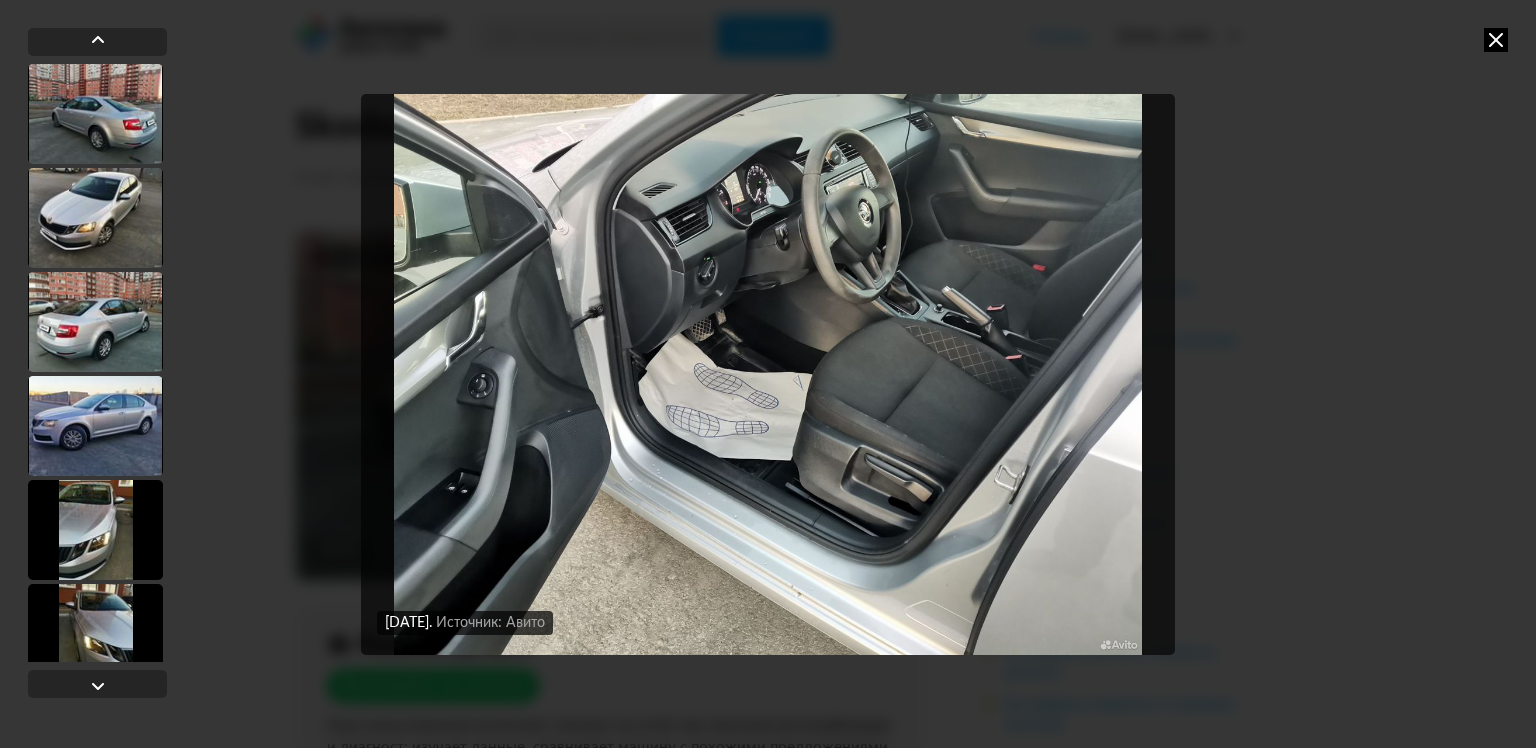 click at bounding box center (768, 374) 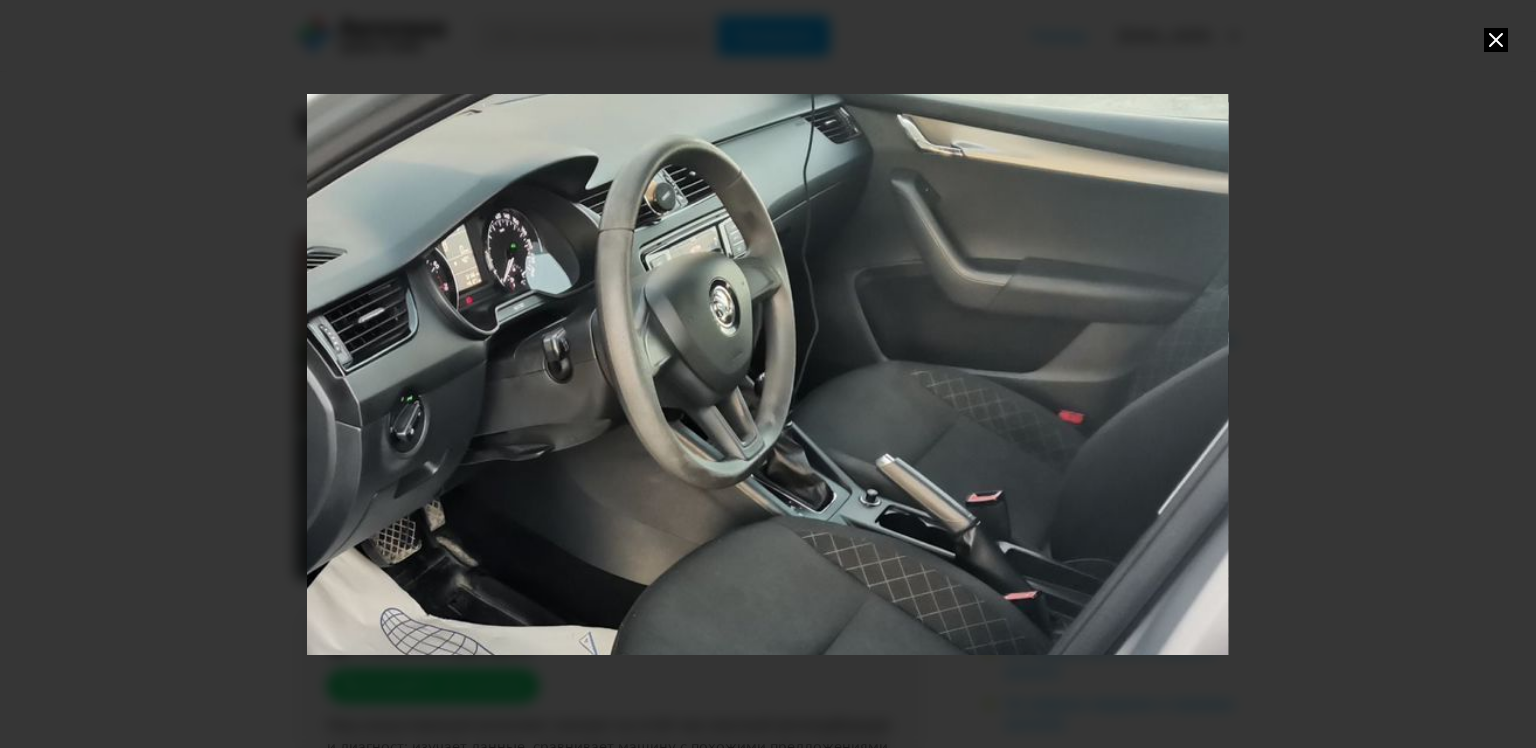 drag, startPoint x: 886, startPoint y: 204, endPoint x: 645, endPoint y: 456, distance: 348.6904 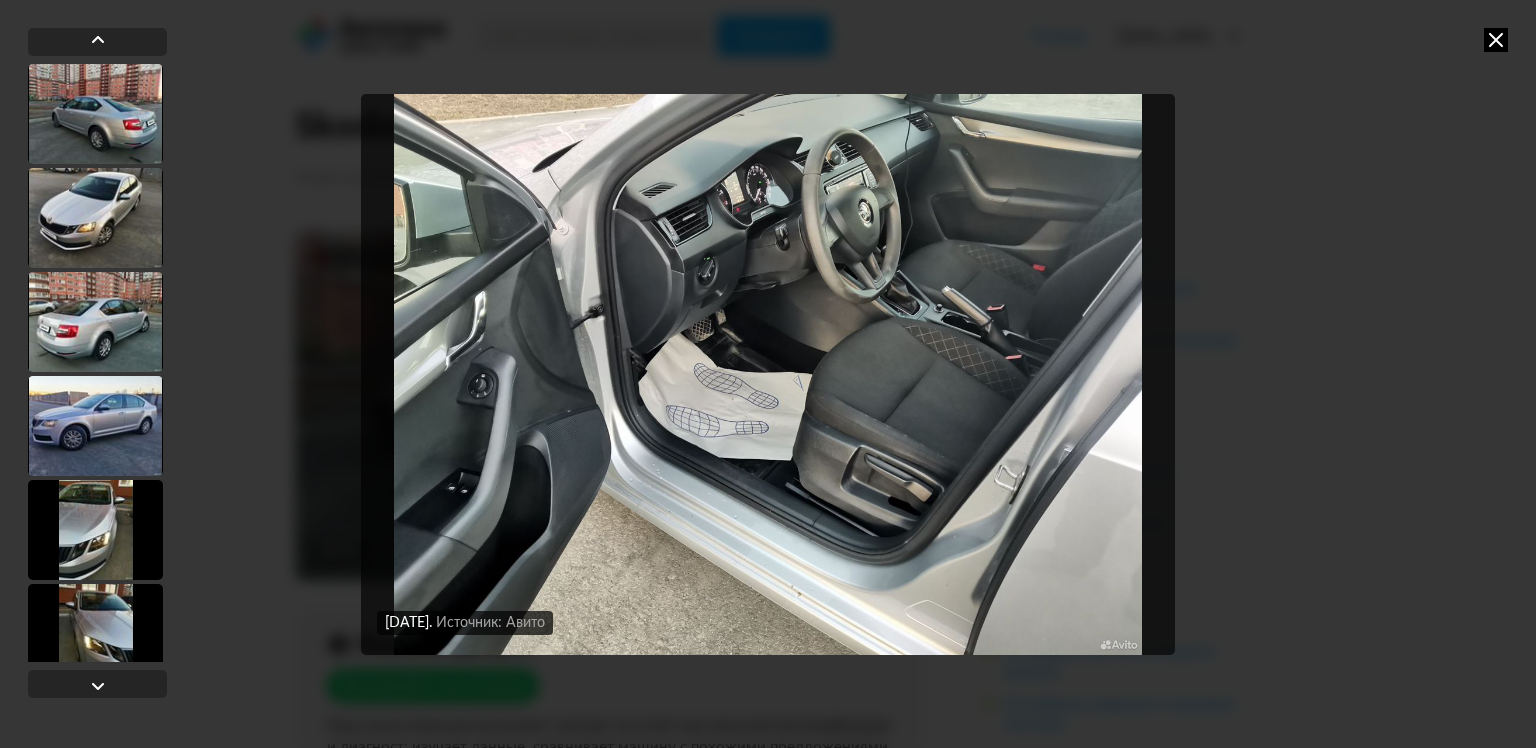 click at bounding box center [768, 374] 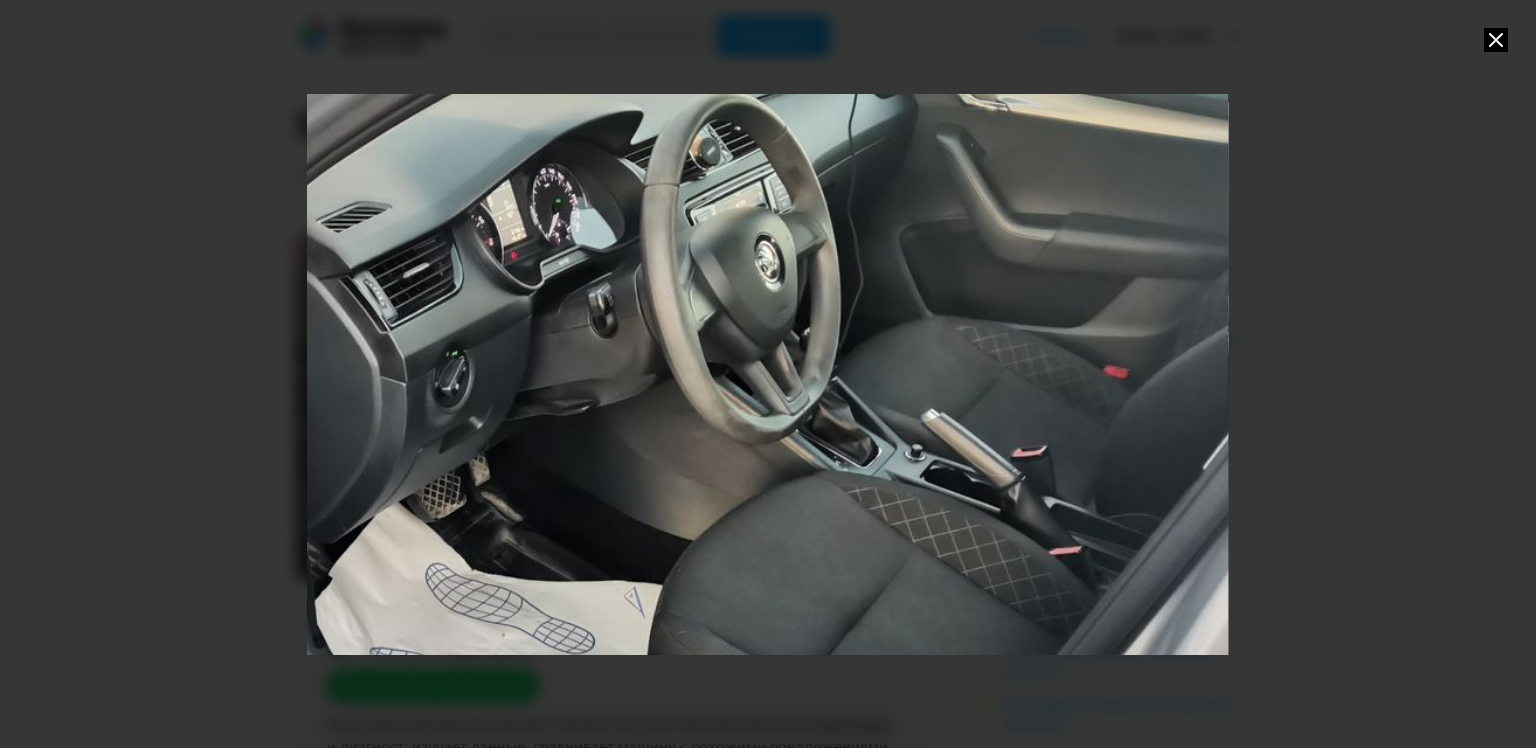 drag, startPoint x: 922, startPoint y: 188, endPoint x: 729, endPoint y: 399, distance: 285.95453 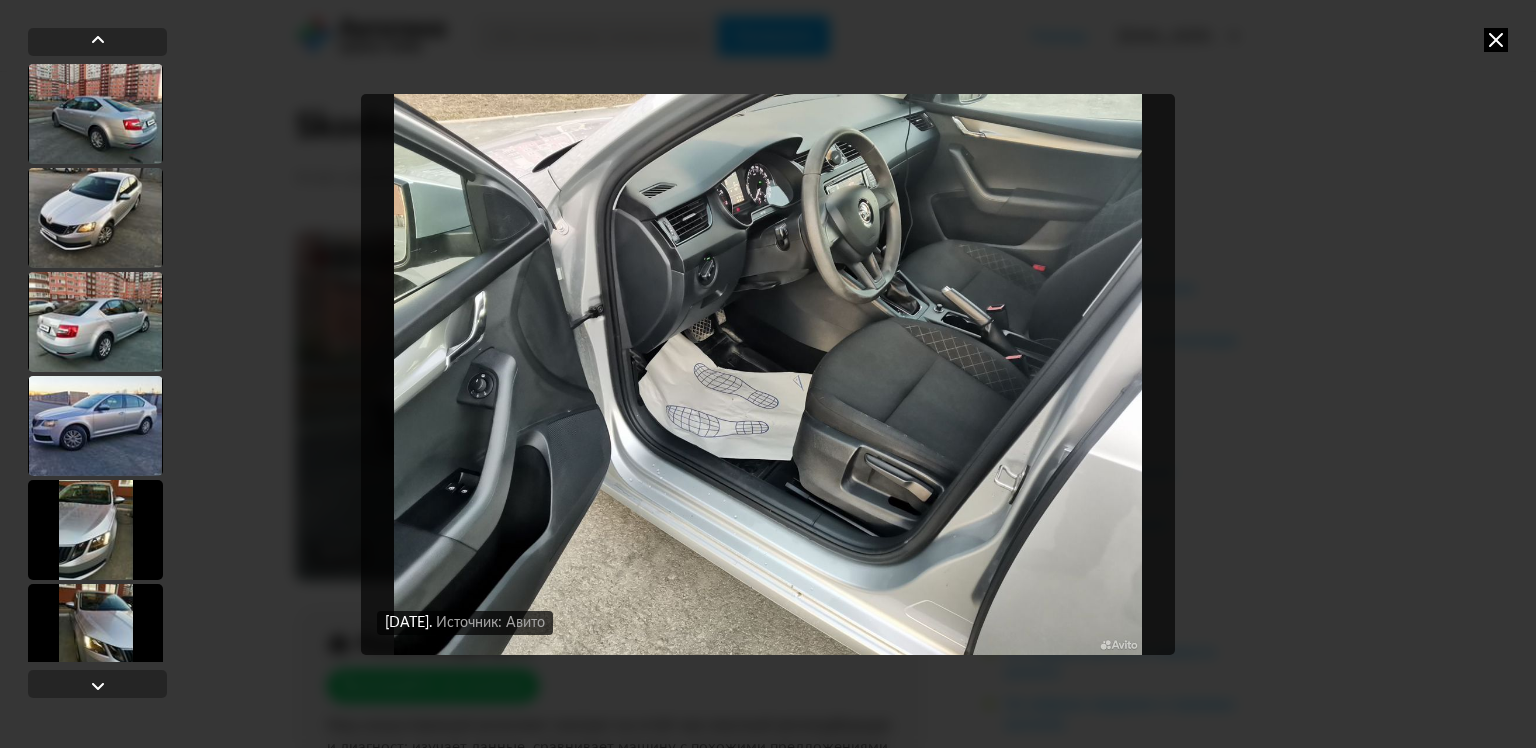 click at bounding box center [768, 374] 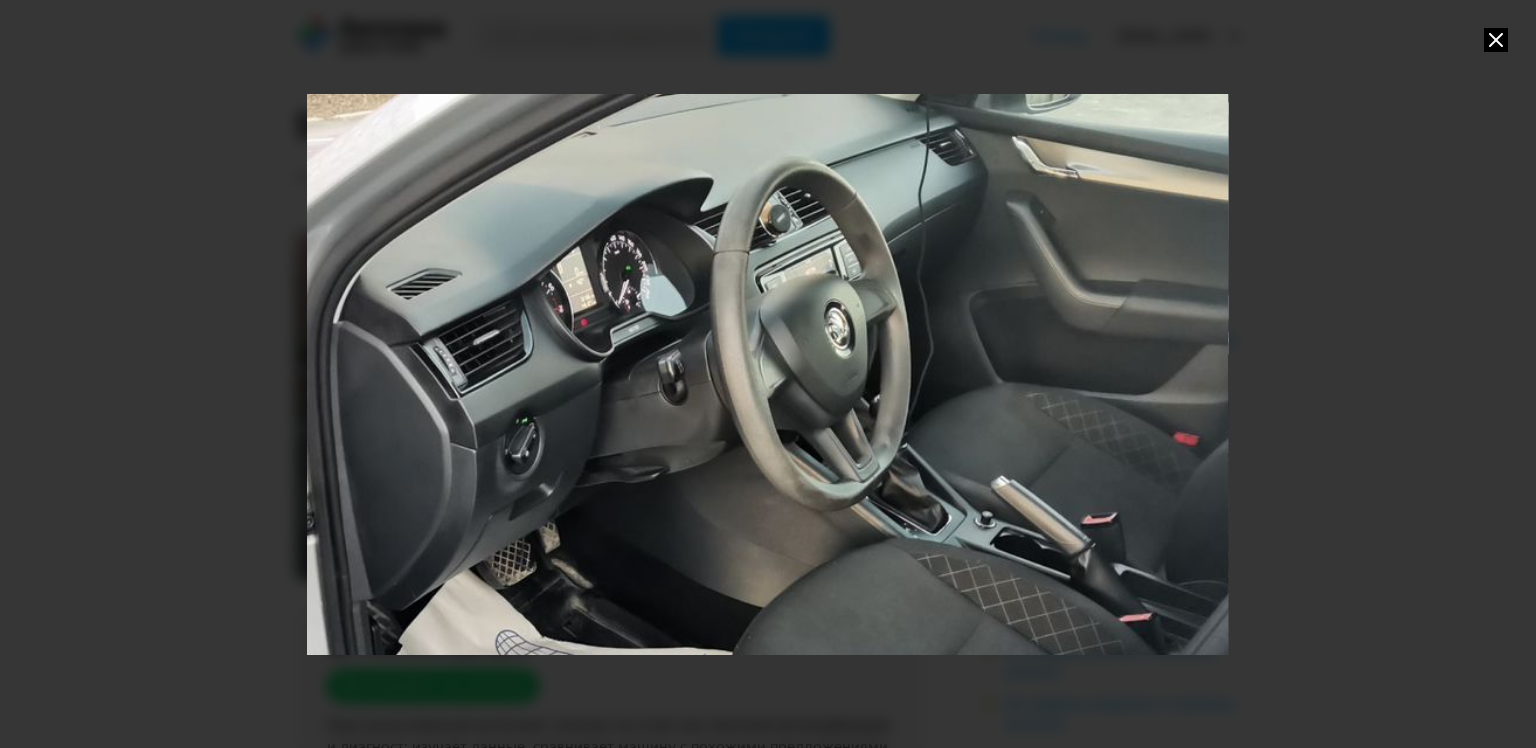 drag, startPoint x: 996, startPoint y: 140, endPoint x: 876, endPoint y: 403, distance: 289.08304 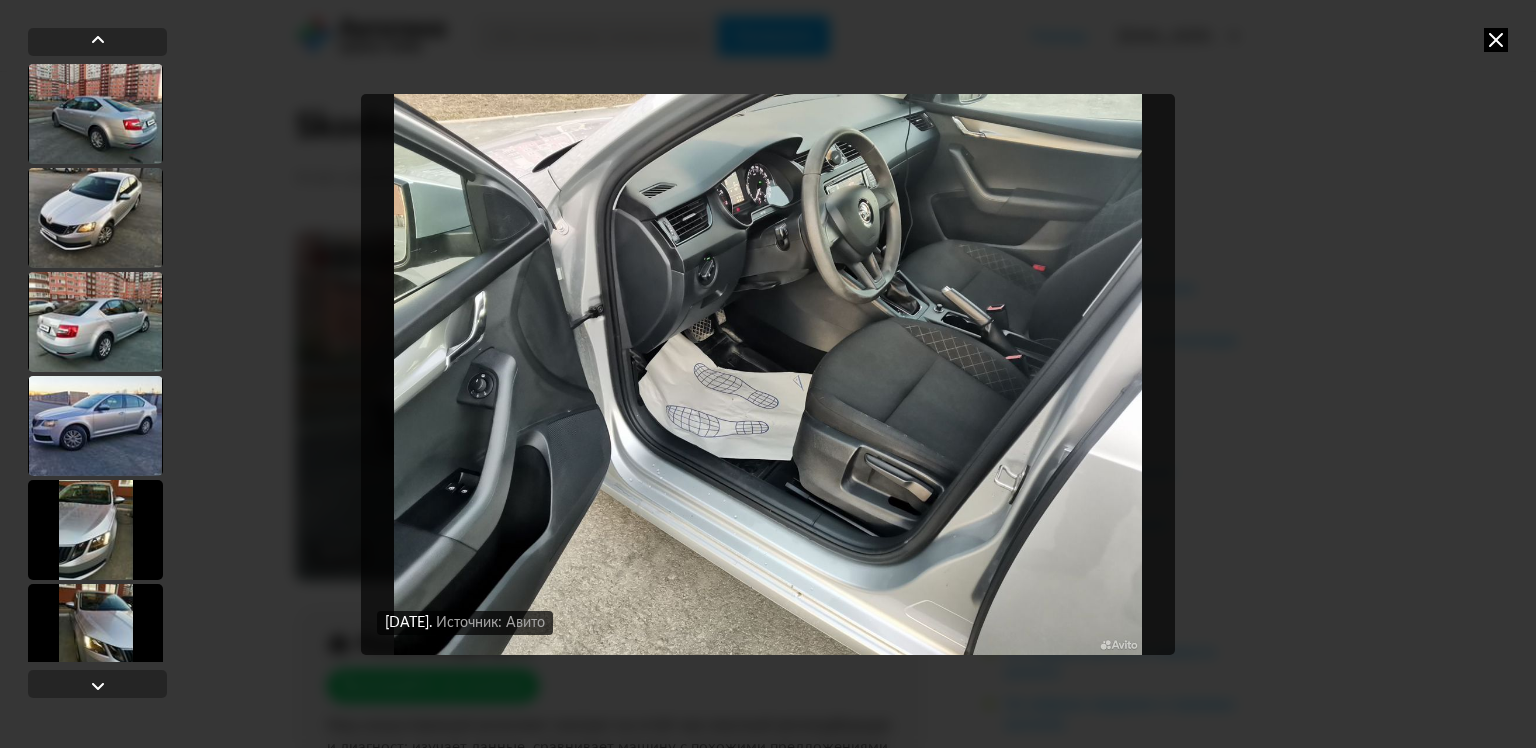 click at bounding box center (768, 374) 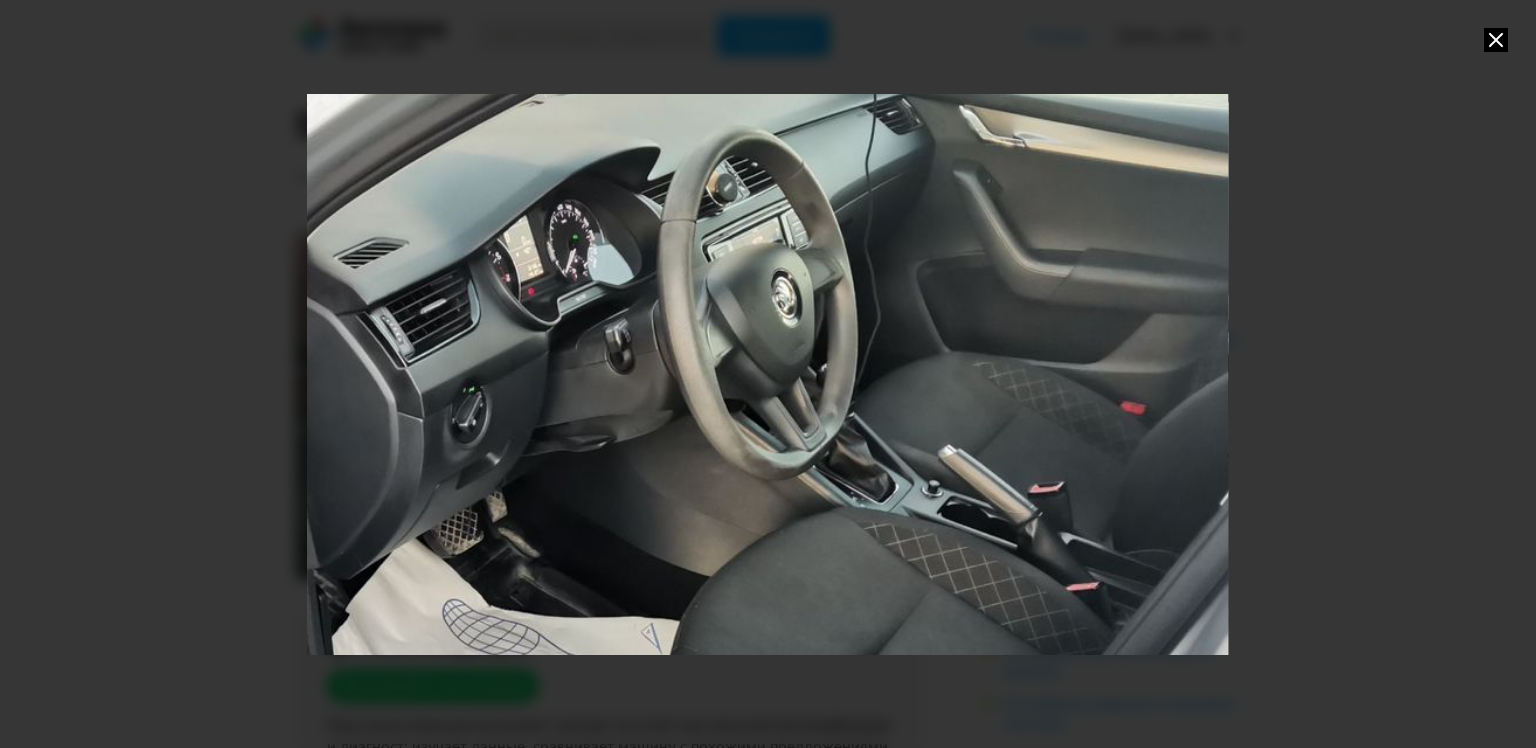 drag, startPoint x: 924, startPoint y: 133, endPoint x: 747, endPoint y: 380, distance: 303.87167 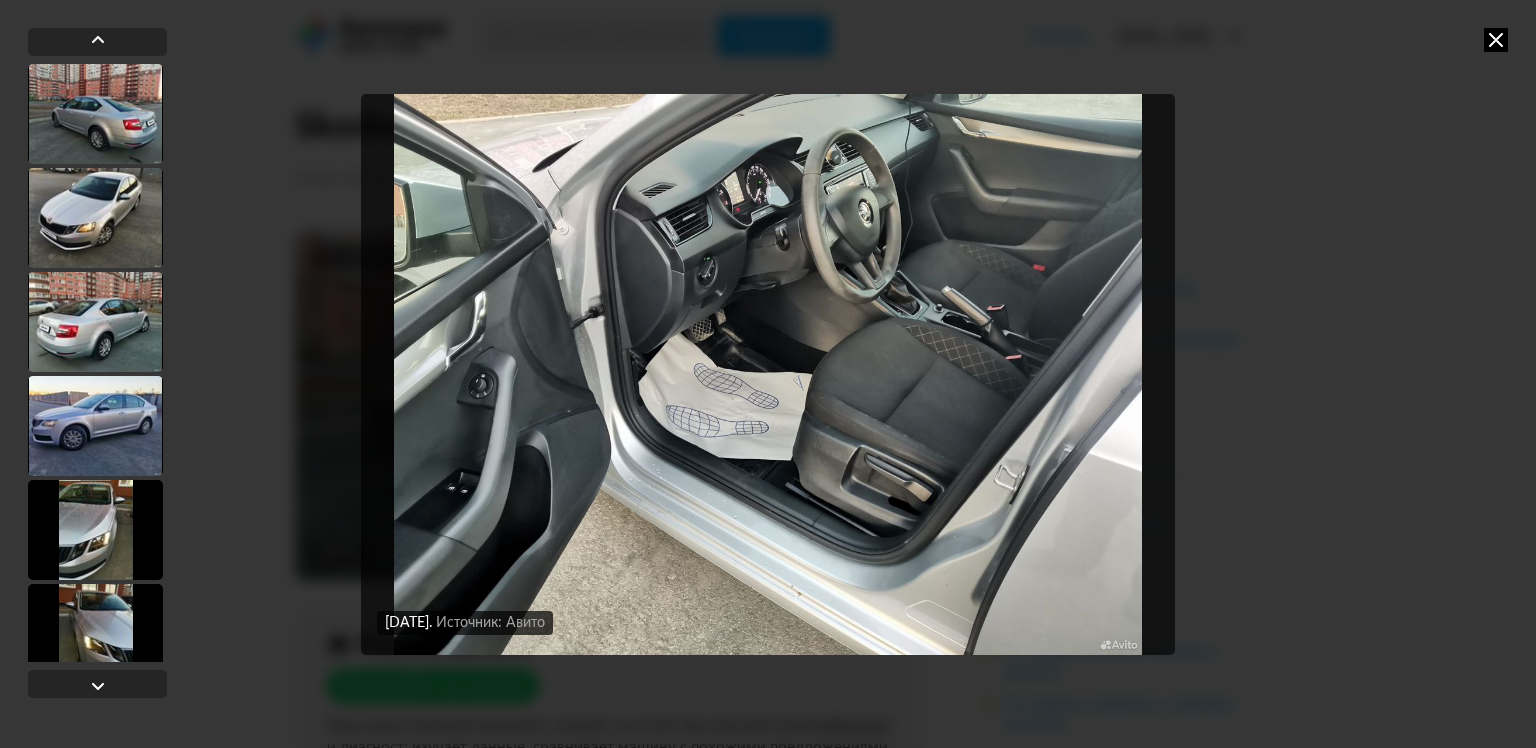 click on "10 мая 2025 года Источник: Авито 10 мая 2025 года Источник: Авито 10 мая 2025 года Источник: Авито 10 мая 2025 года Источник: Авито 10 мая 2025 года Источник: Авито 10 мая 2025 года Источник: Авито 10 мая 2025 года Источник: Авито 10 мая 2025 года Источник: Авито 10 мая 2025 года Источник: Авито 10 мая 2025 года Источник: Авито 18 декабря 2024 года Источник: Авито" at bounding box center (768, 374) 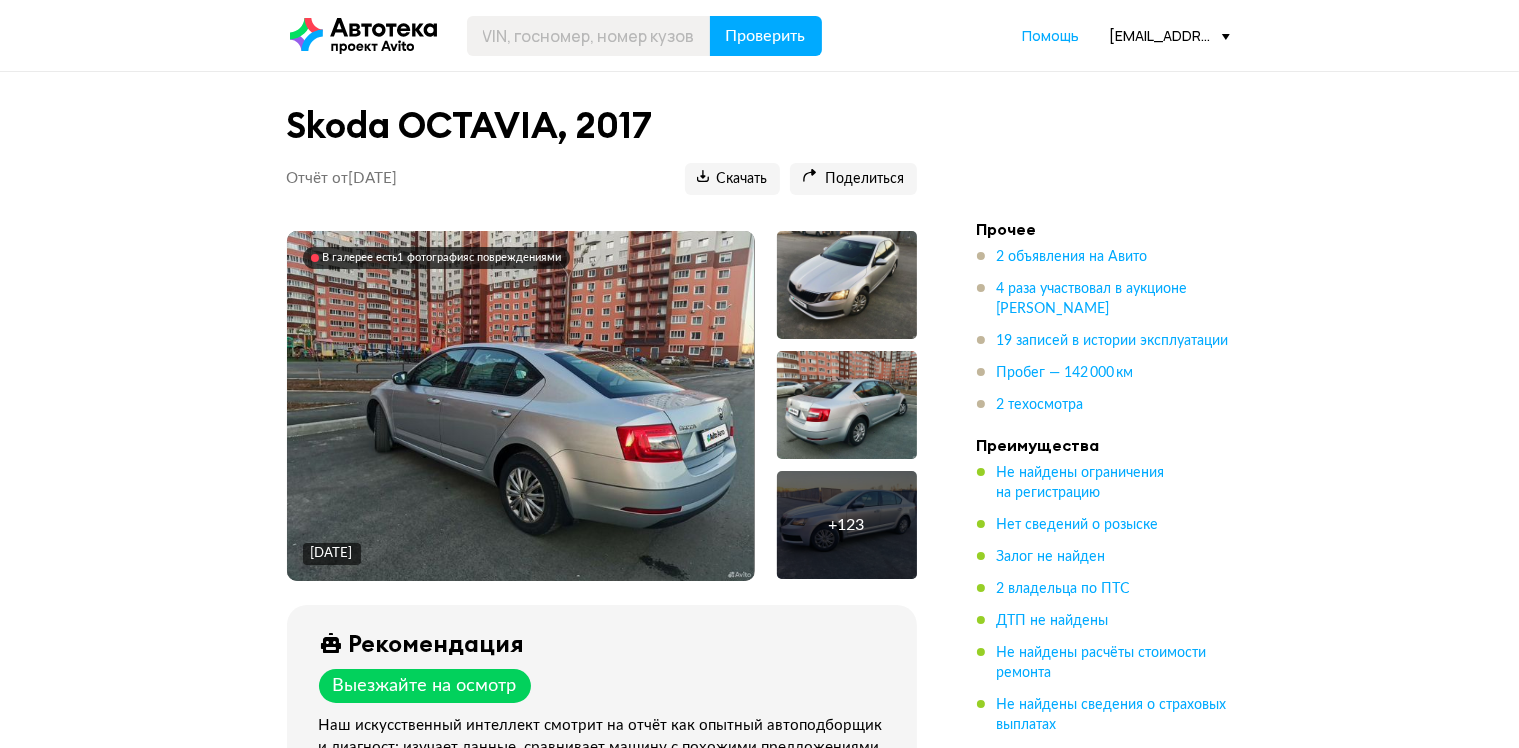 click on "+ 123" at bounding box center (847, 525) 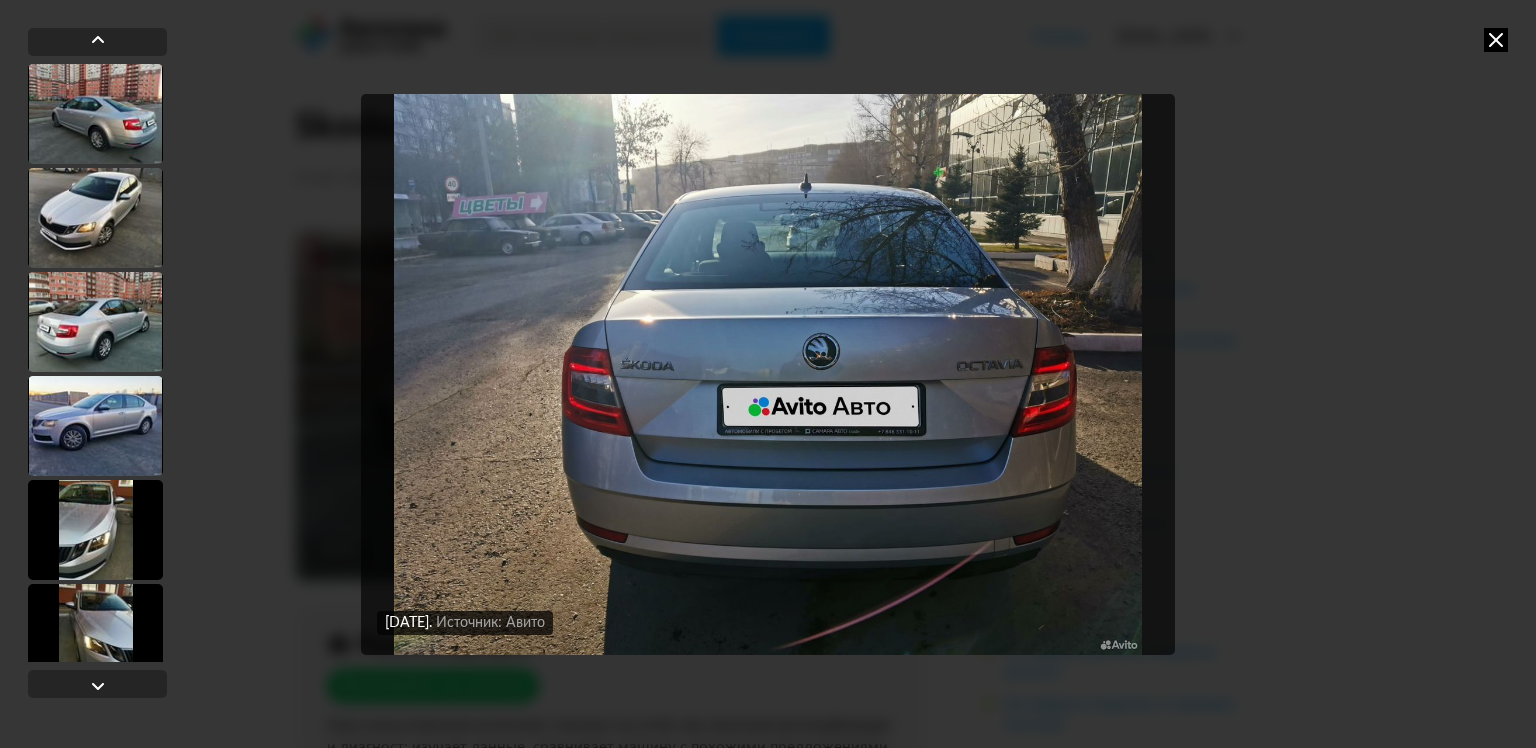 click at bounding box center [1496, 40] 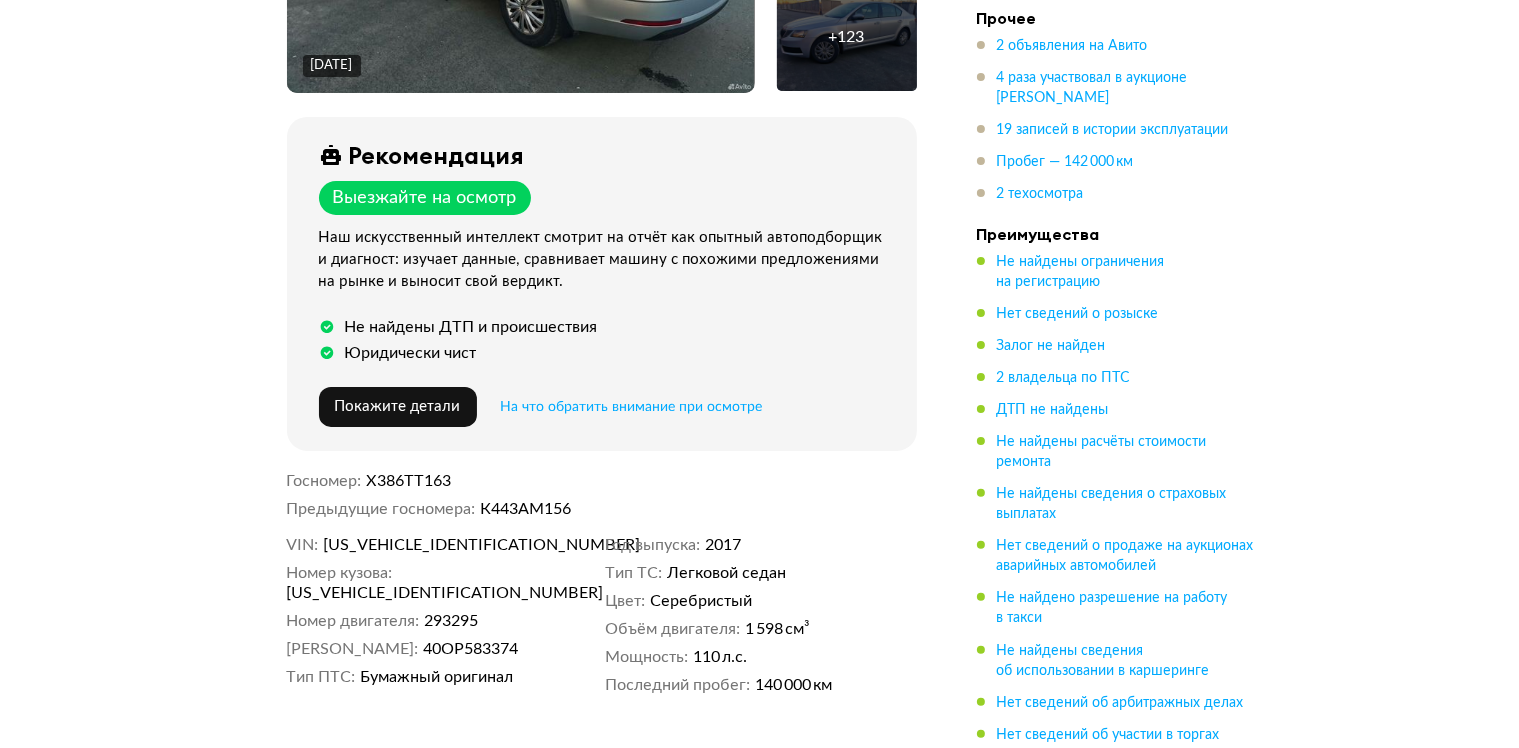 scroll, scrollTop: 0, scrollLeft: 0, axis: both 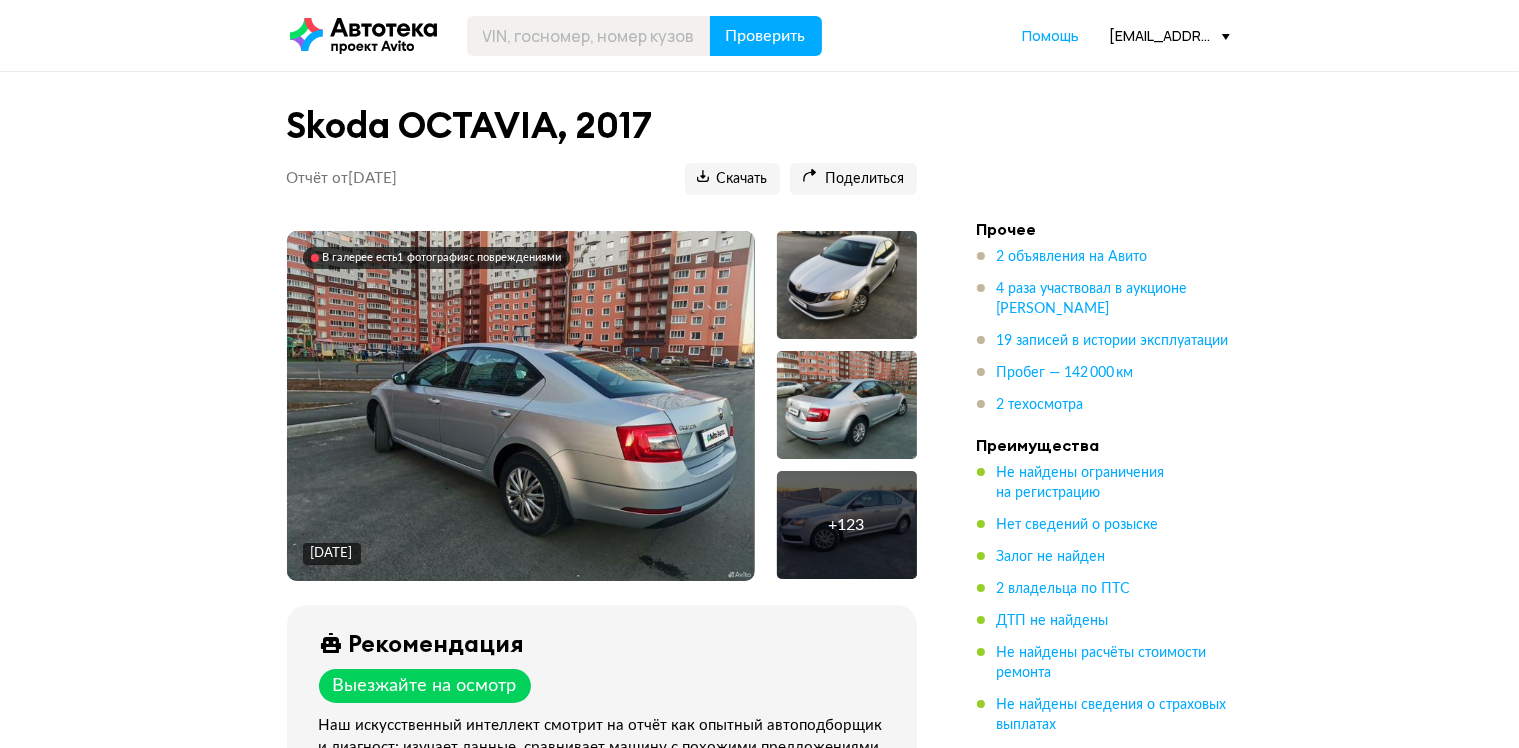 click on "Проверить Помощь d.pilunskij@hyundai-expertavto.ru" at bounding box center (759, 35) 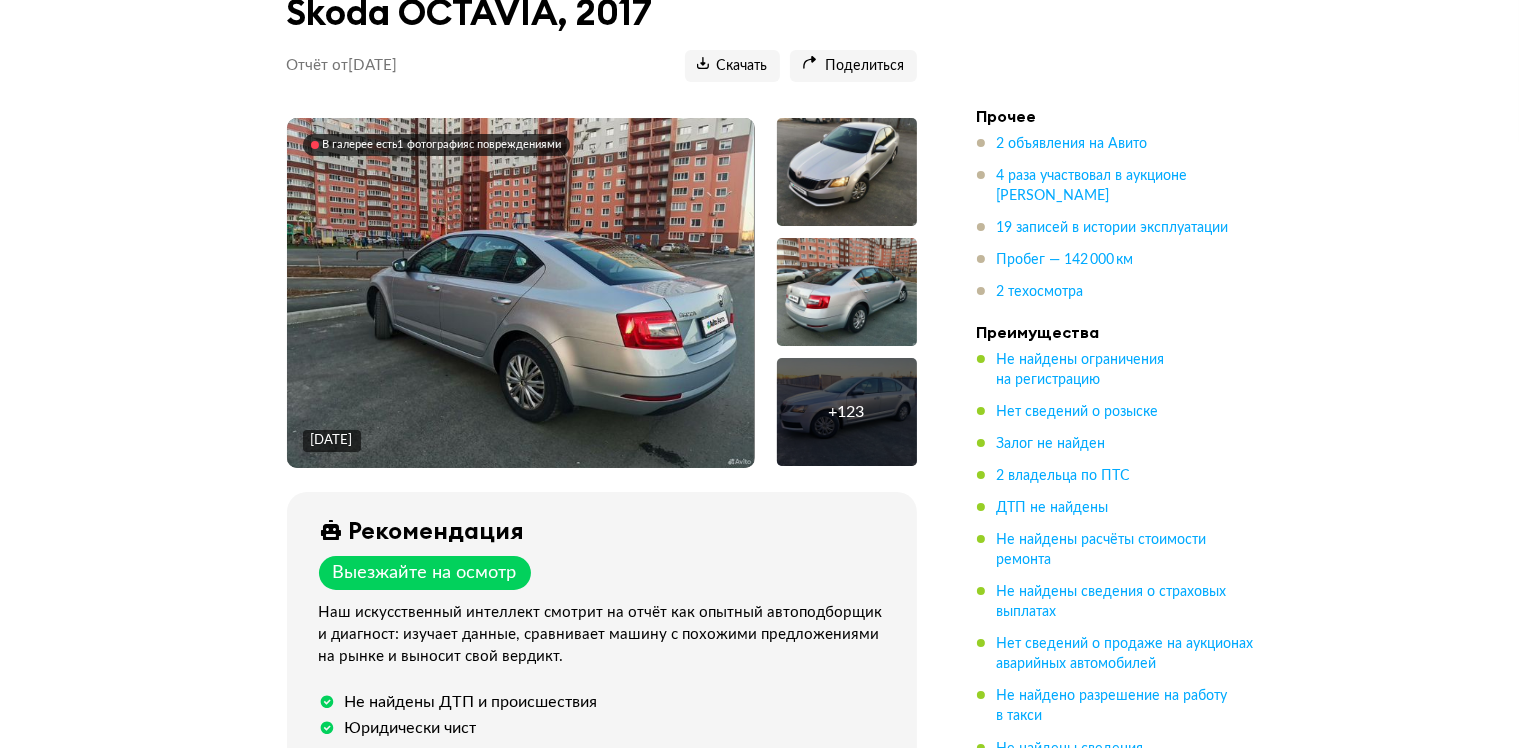 scroll, scrollTop: 0, scrollLeft: 0, axis: both 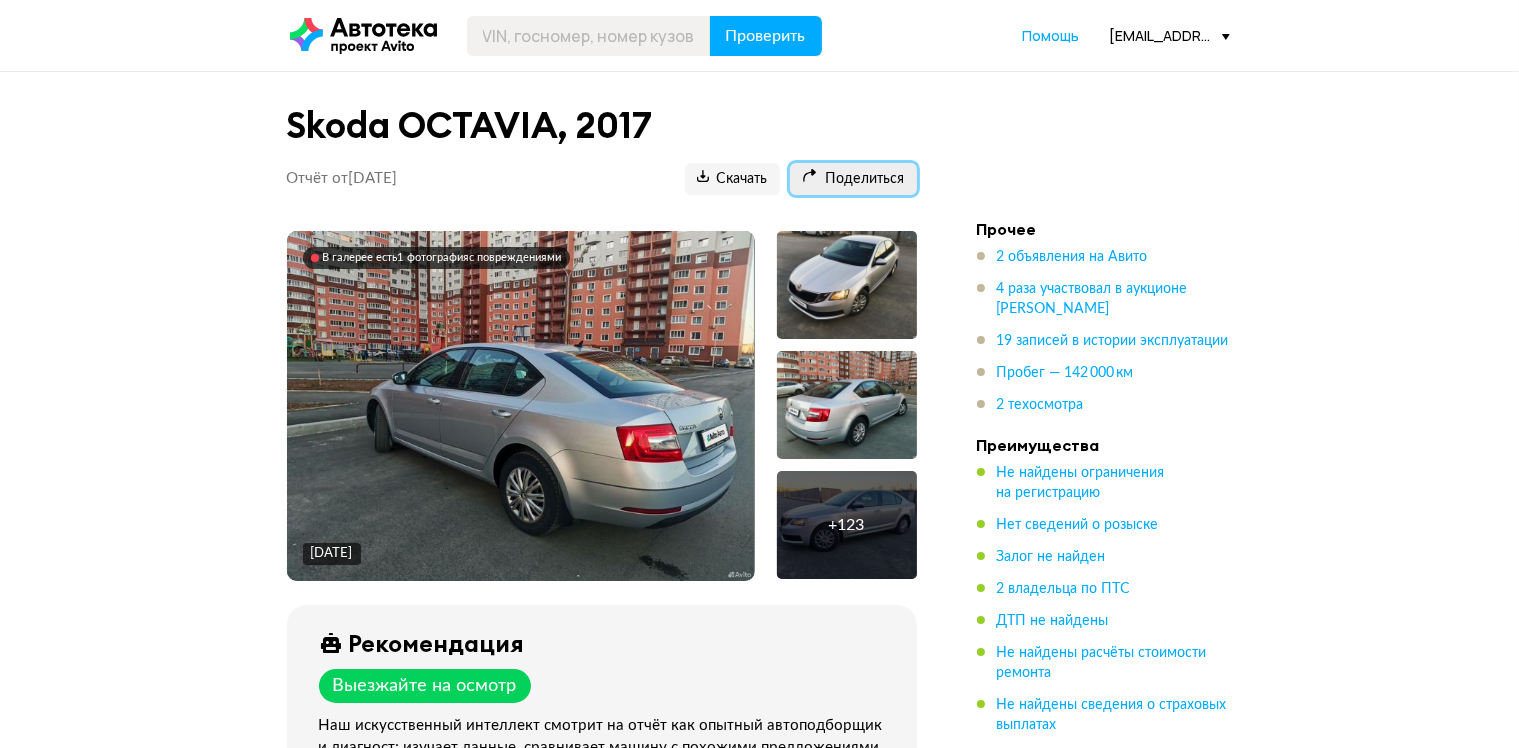click on "Поделиться" at bounding box center (853, 179) 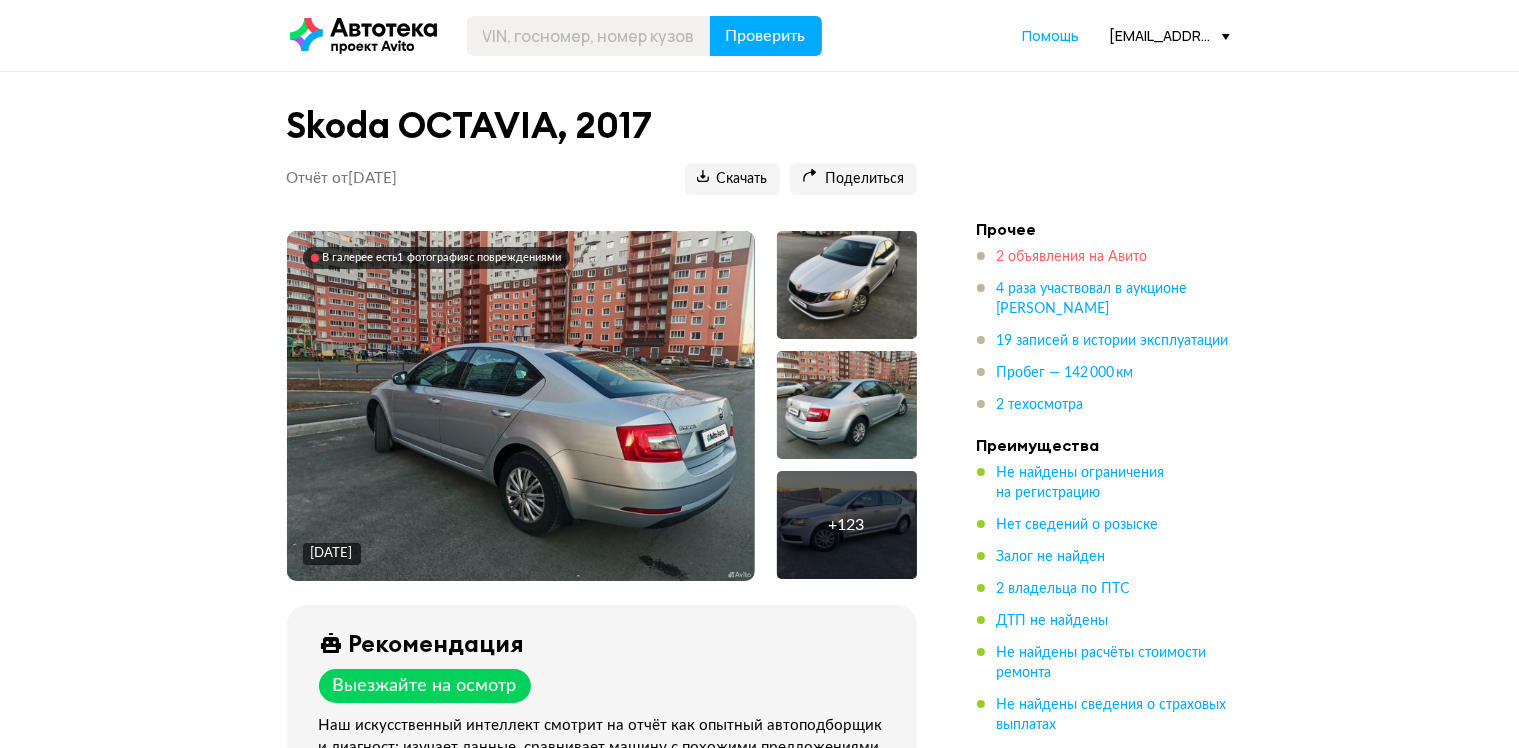 click on "2 объявления на Авито" at bounding box center [1072, 257] 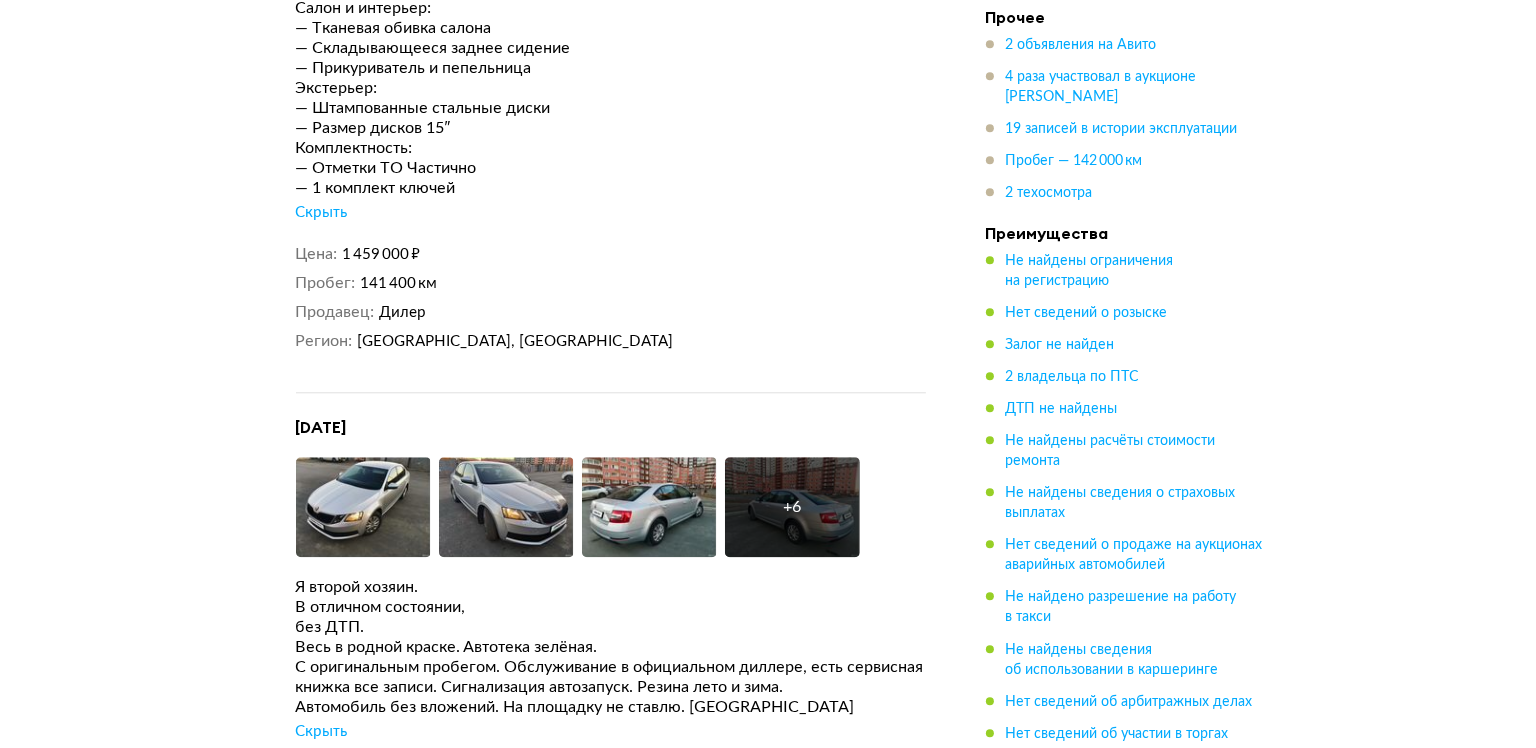 scroll, scrollTop: 5205, scrollLeft: 0, axis: vertical 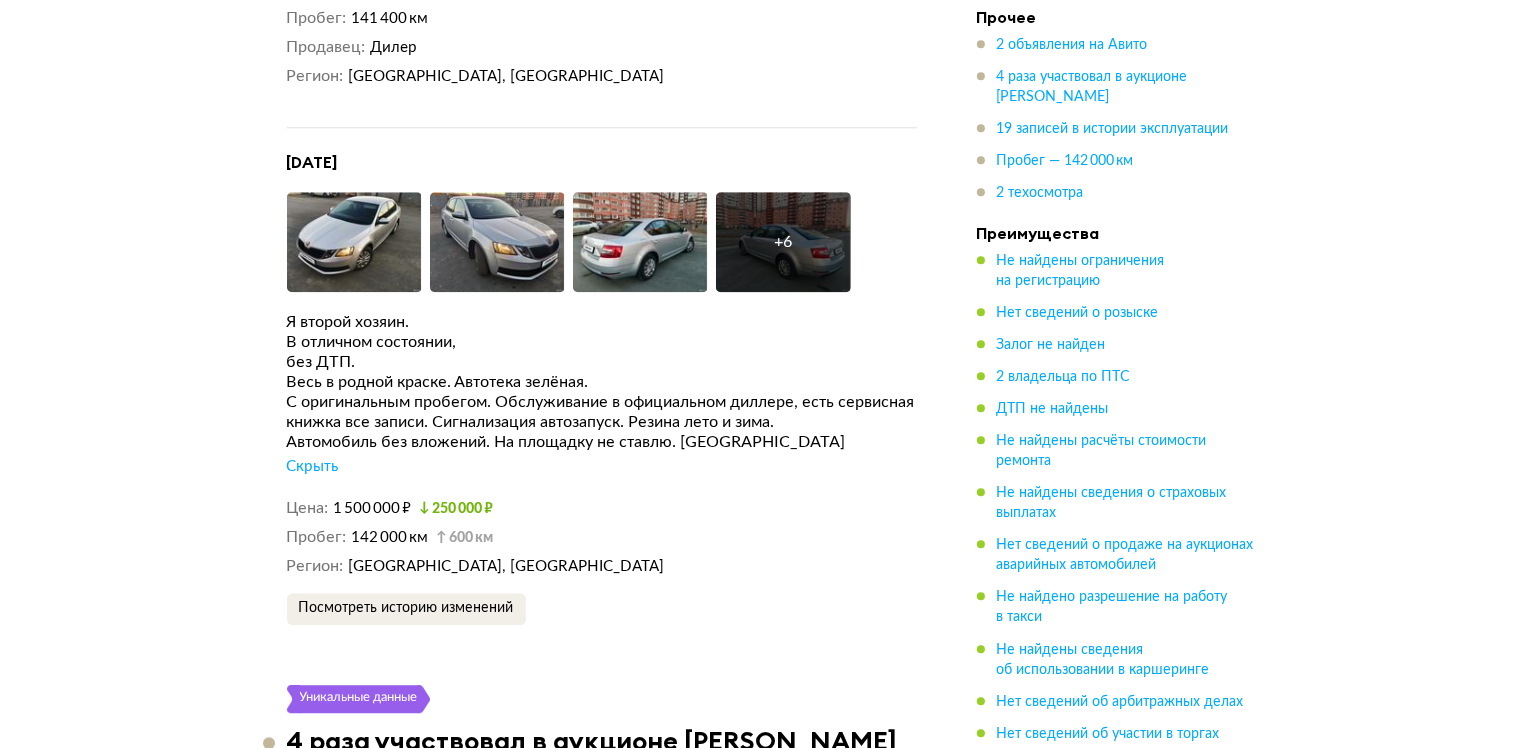 drag, startPoint x: 273, startPoint y: 154, endPoint x: 347, endPoint y: 157, distance: 74.06078 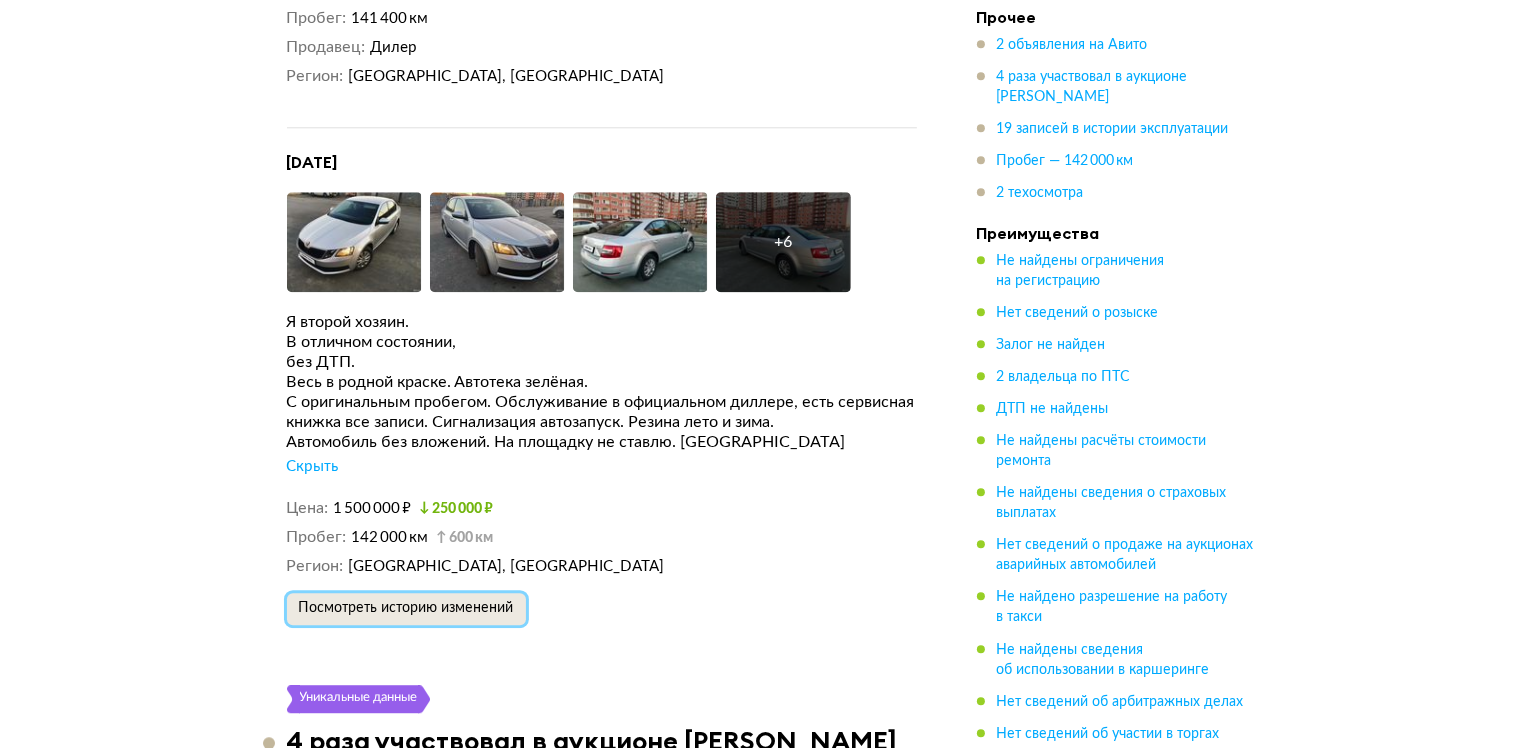 click on "Посмотреть историю изменений" at bounding box center [406, 608] 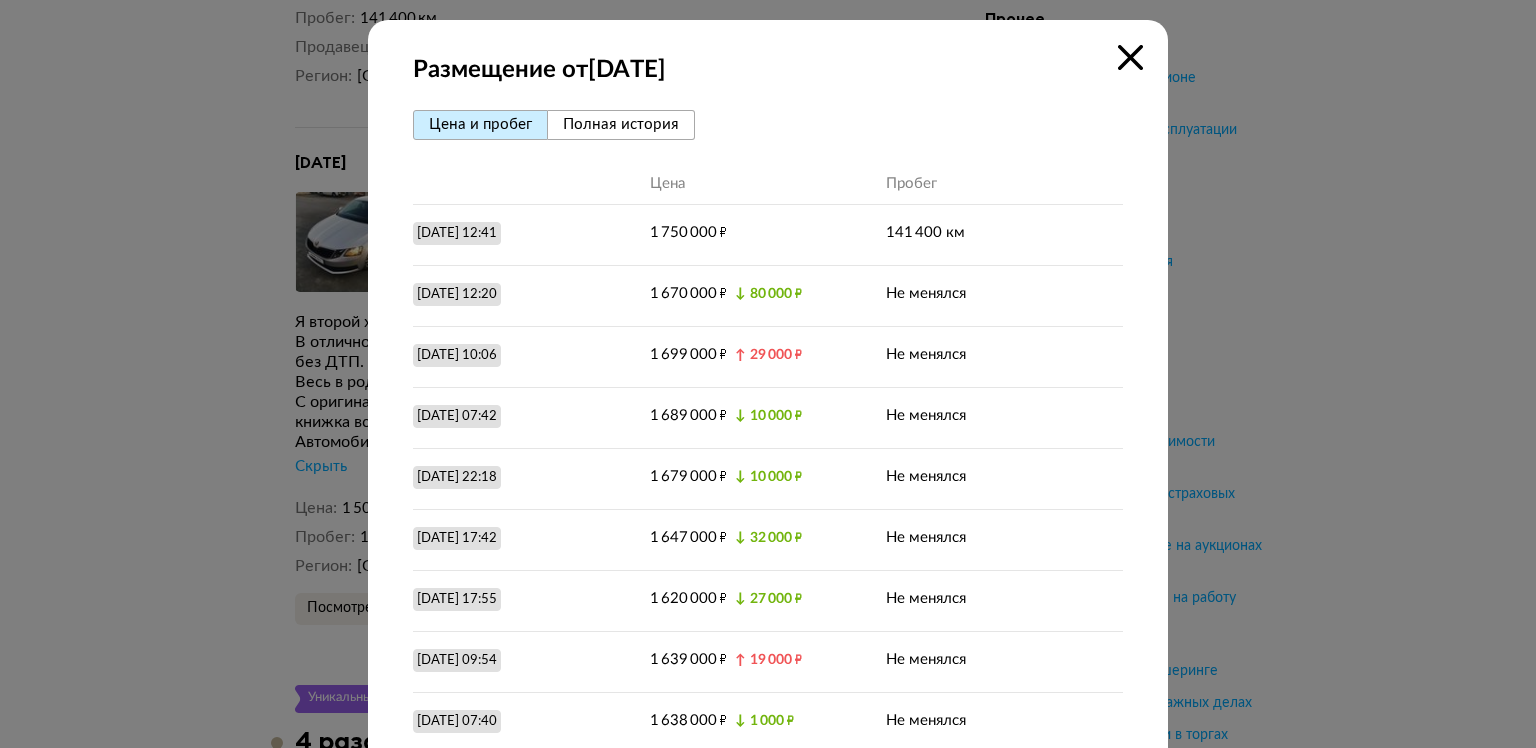 drag, startPoint x: 461, startPoint y: 236, endPoint x: 480, endPoint y: 232, distance: 19.416489 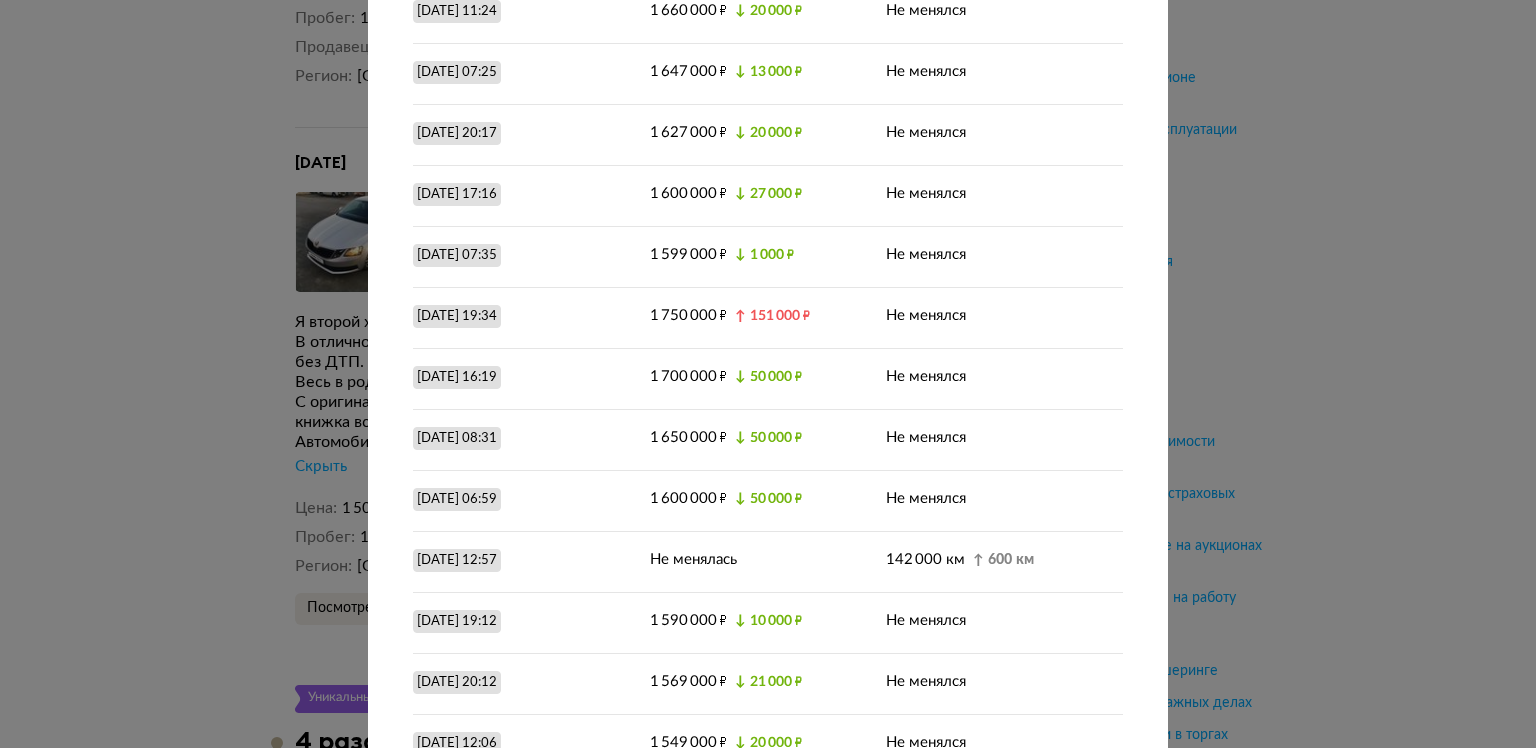 scroll, scrollTop: 1600, scrollLeft: 0, axis: vertical 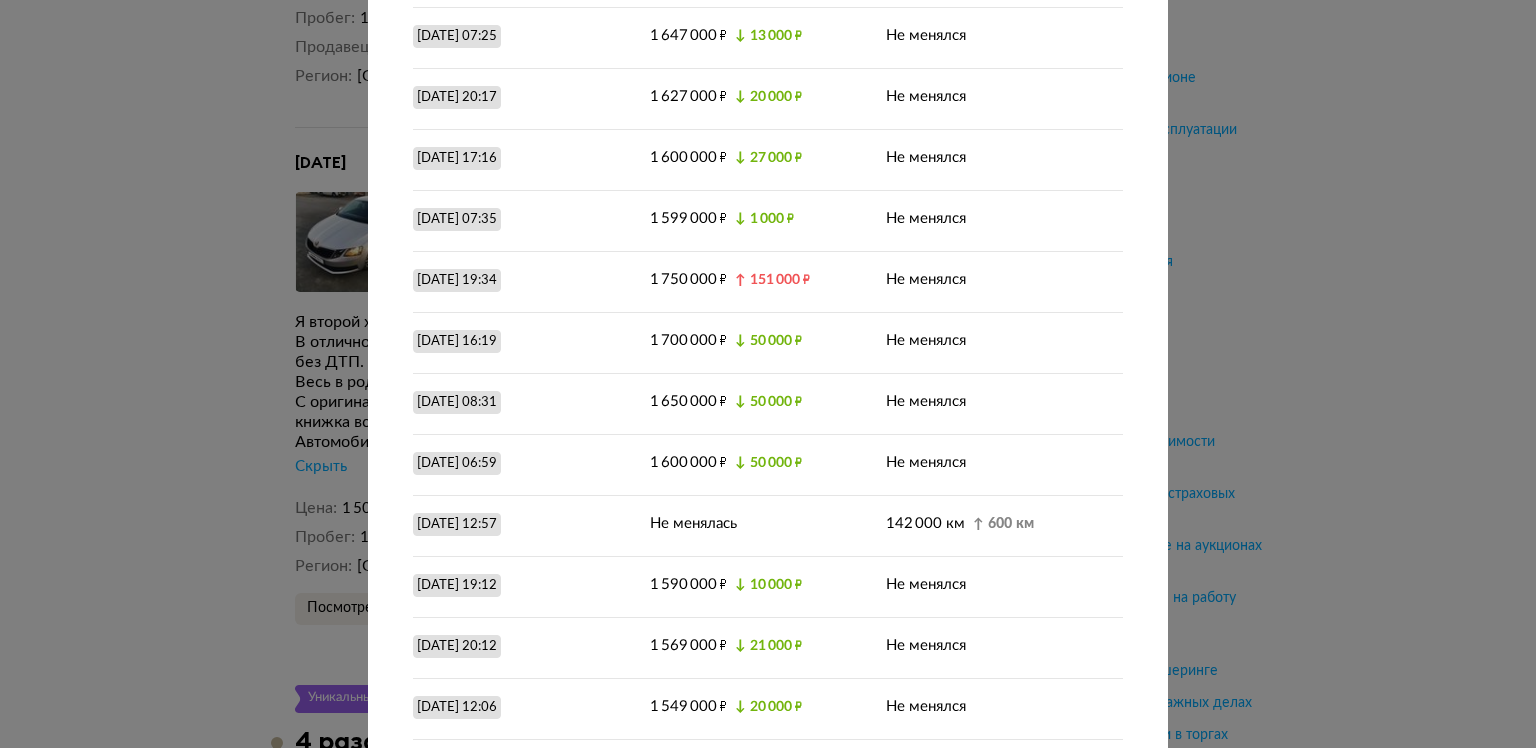drag, startPoint x: 638, startPoint y: 261, endPoint x: 688, endPoint y: 264, distance: 50.08992 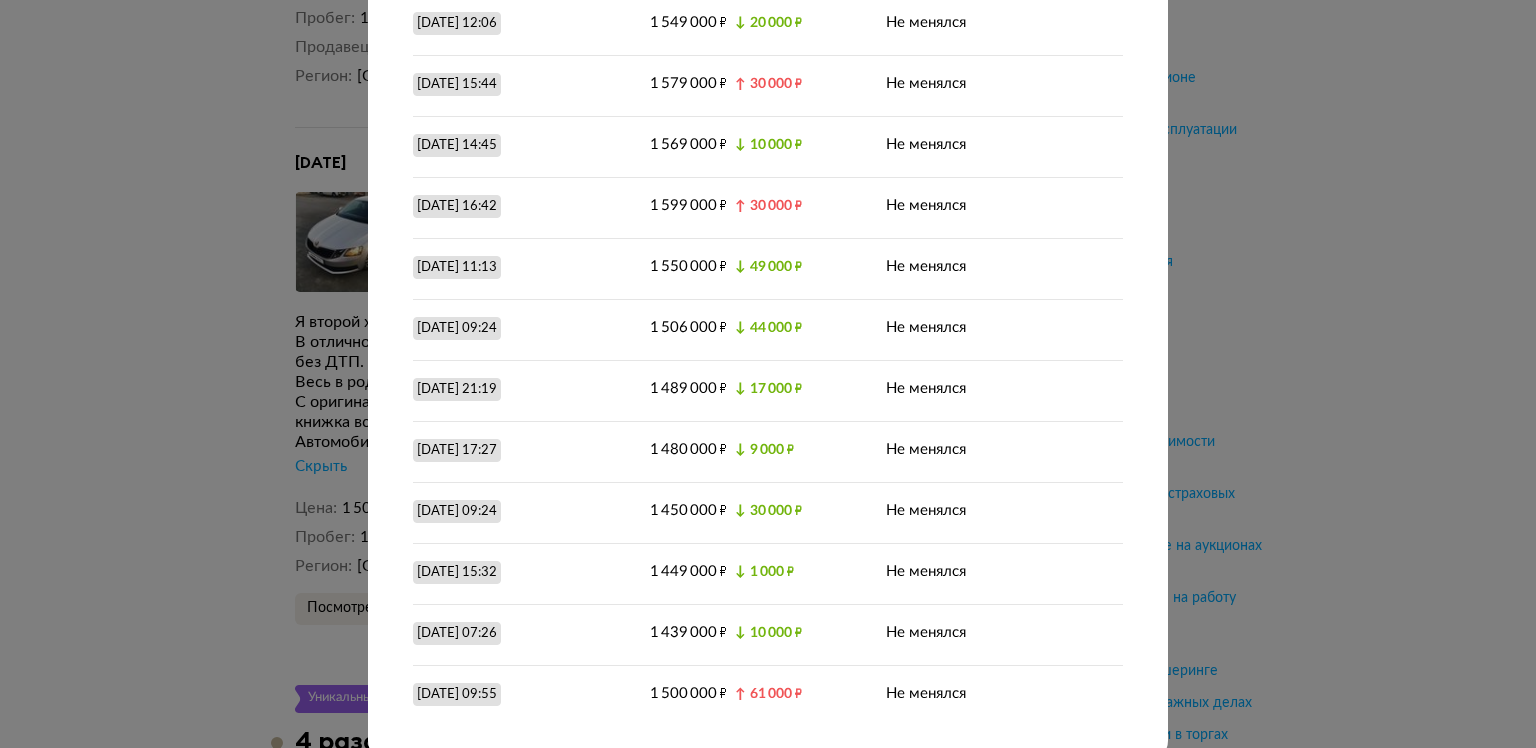 scroll, scrollTop: 2288, scrollLeft: 0, axis: vertical 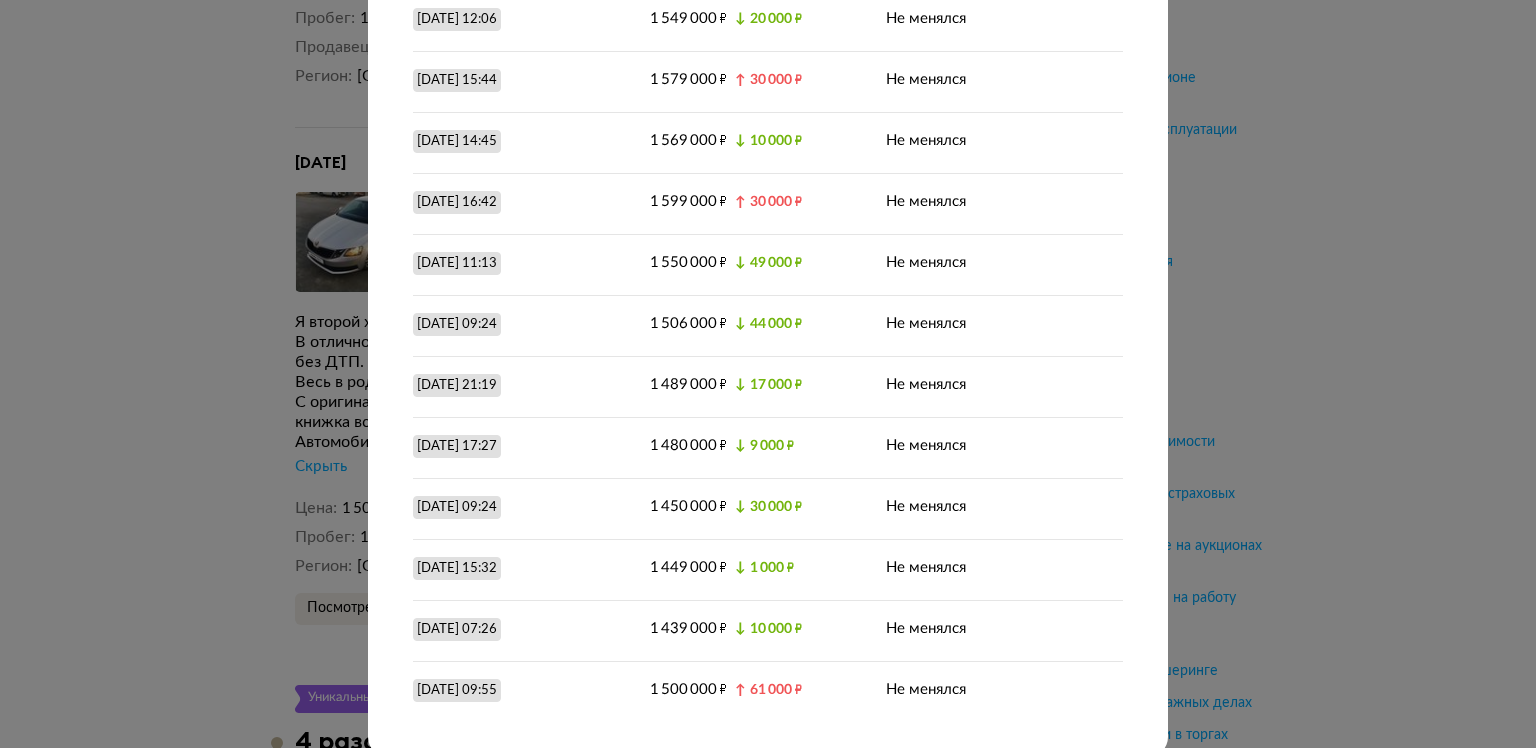 click on "Размещение от  6 июня 2024 года Цена и пробег Полная история Цена Пробег 6 июня 2024 г. 12:41 1 750 000 ₽    141 400 км    7 июня 2024 г. 12:20 1 670 000 ₽    ↓   80 000 ₽ Не менялся 9 июня 2024 г. 10:06 1 699 000 ₽    ↑   29 000 ₽ Не менялся 13 июня 2024 г. 07:42 1 689 000 ₽    ↓   10 000 ₽ Не менялся 20 июня 2024 г. 22:18 1 679 000 ₽    ↓   10 000 ₽ Не менялся 21 июня 2024 г. 17:42 1 647 000 ₽    ↓   32 000 ₽ Не менялся 5 июля 2024 г. 17:55 1 620 000 ₽    ↓   27 000 ₽ Не менялся 6 июля 2024 г. 09:54 1 639 000 ₽    ↑   19 000 ₽ Не менялся 18 июля 2024 г. 07:40 1 638 000 ₽    ↓   1 000 ₽ Не менялся 19 июля 2024 г. 18:05 1 600 000 ₽    ↓   38 000 ₽    ↑   ↓" at bounding box center (768, 374) 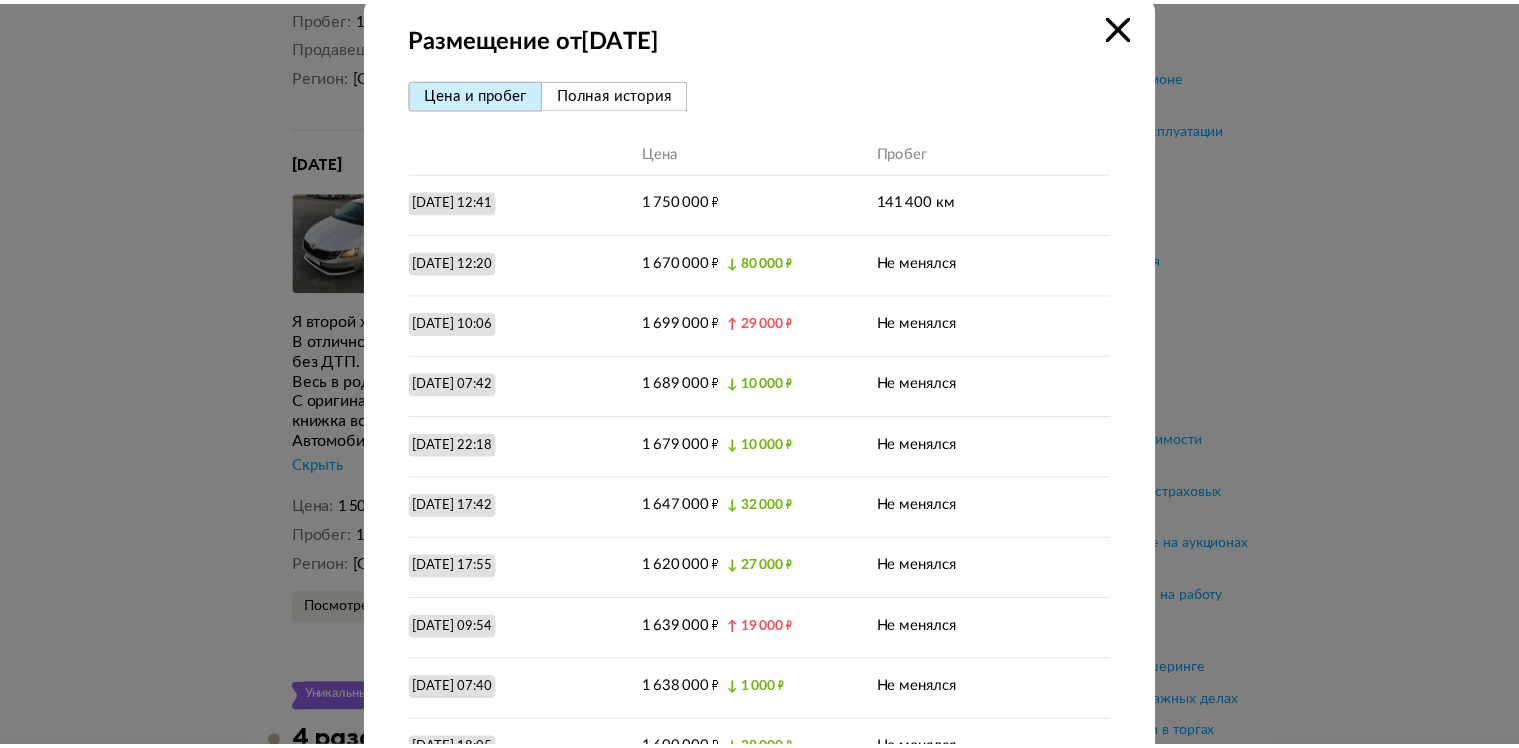 scroll, scrollTop: 0, scrollLeft: 0, axis: both 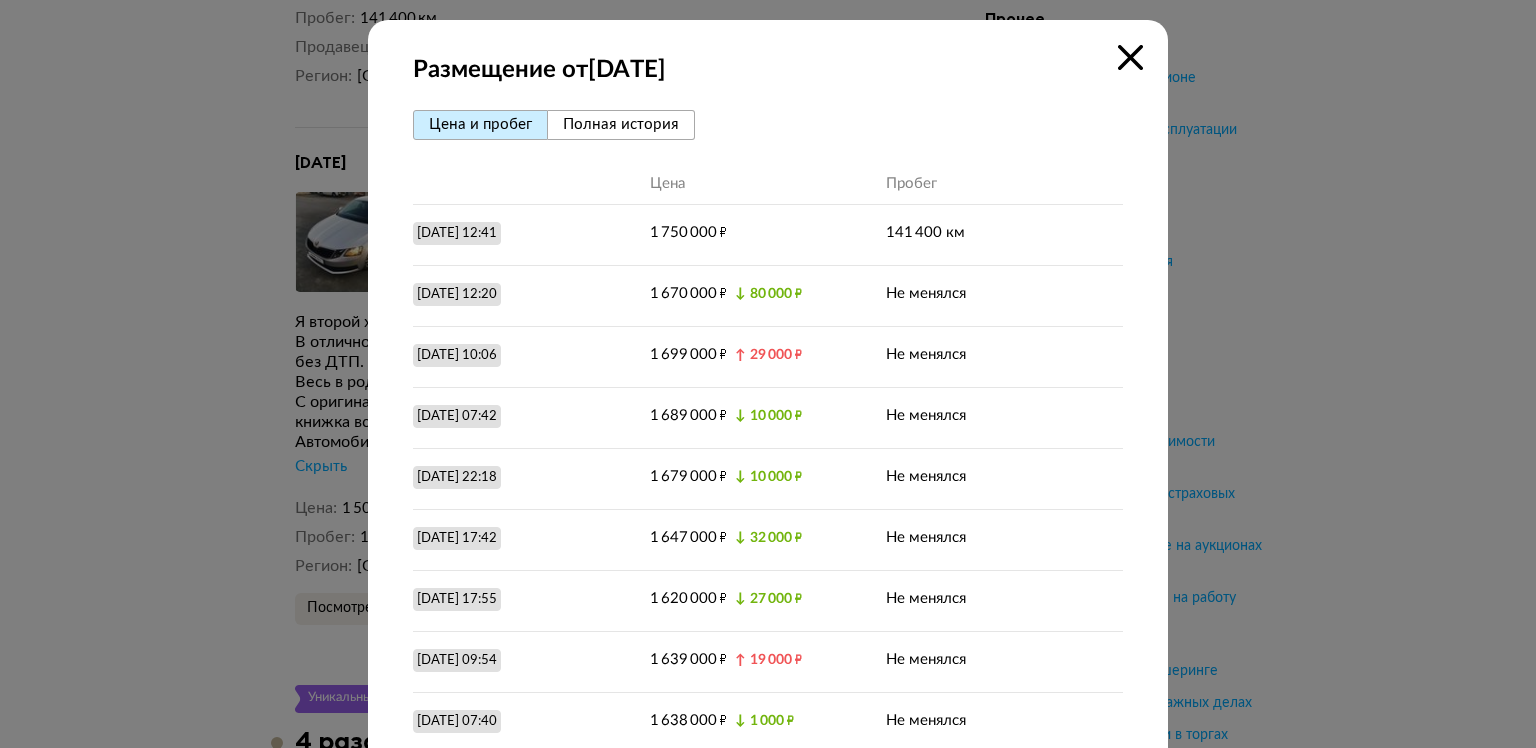 click on "Размещение от  6 июня 2024 года Цена и пробег Полная история Цена Пробег 6 июня 2024 г. 12:41 1 750 000 ₽    141 400 км    7 июня 2024 г. 12:20 1 670 000 ₽    ↓   80 000 ₽ Не менялся 9 июня 2024 г. 10:06 1 699 000 ₽    ↑   29 000 ₽ Не менялся 13 июня 2024 г. 07:42 1 689 000 ₽    ↓   10 000 ₽ Не менялся 20 июня 2024 г. 22:18 1 679 000 ₽    ↓   10 000 ₽ Не менялся 21 июня 2024 г. 17:42 1 647 000 ₽    ↓   32 000 ₽ Не менялся 5 июля 2024 г. 17:55 1 620 000 ₽    ↓   27 000 ₽ Не менялся 6 июля 2024 г. 09:54 1 639 000 ₽    ↑   19 000 ₽ Не менялся 18 июля 2024 г. 07:40 1 638 000 ₽    ↓   1 000 ₽ Не менялся 19 июля 2024 г. 18:05 1 600 000 ₽    ↓   38 000 ₽    ↑   ↓" at bounding box center [768, 1532] 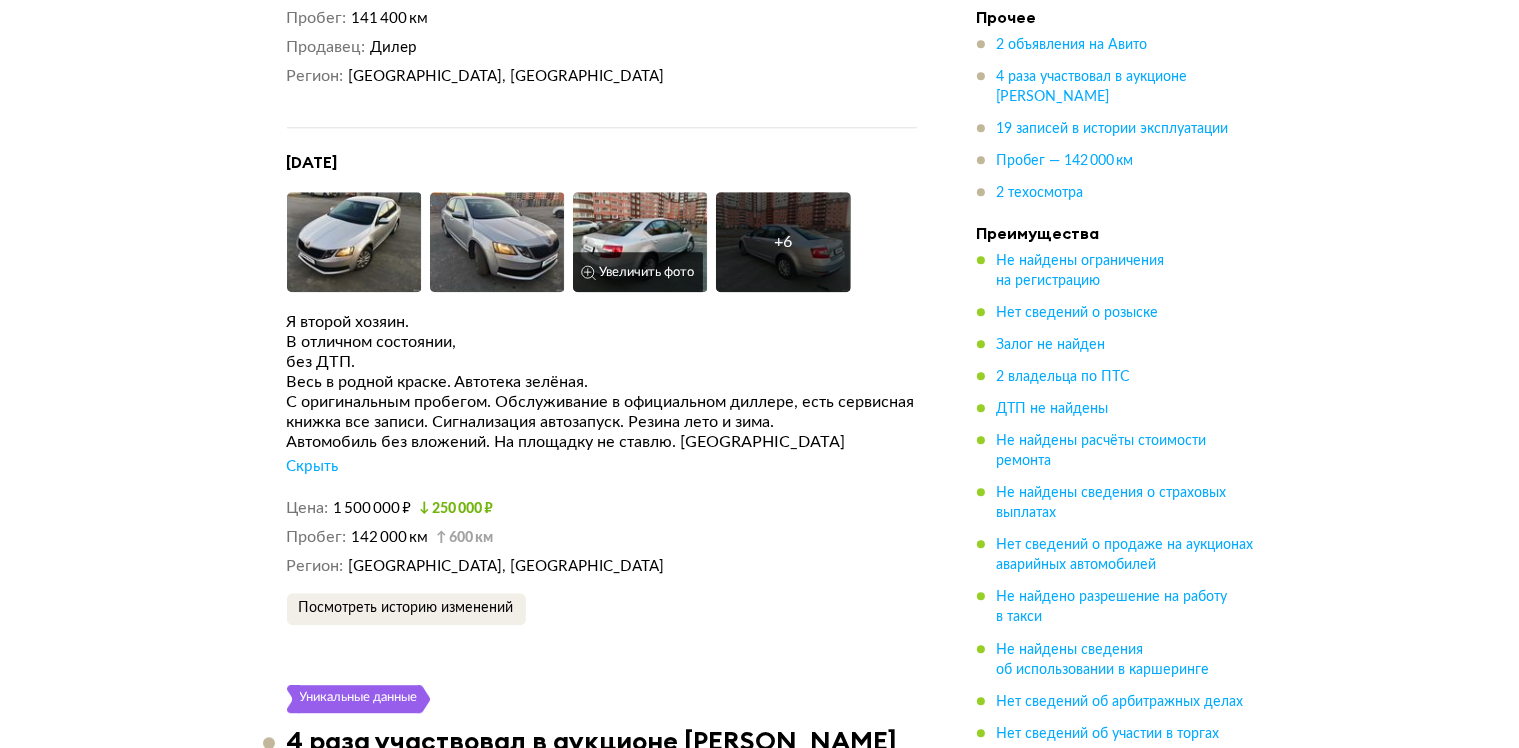 click on "Увеличить фото" at bounding box center (638, 272) 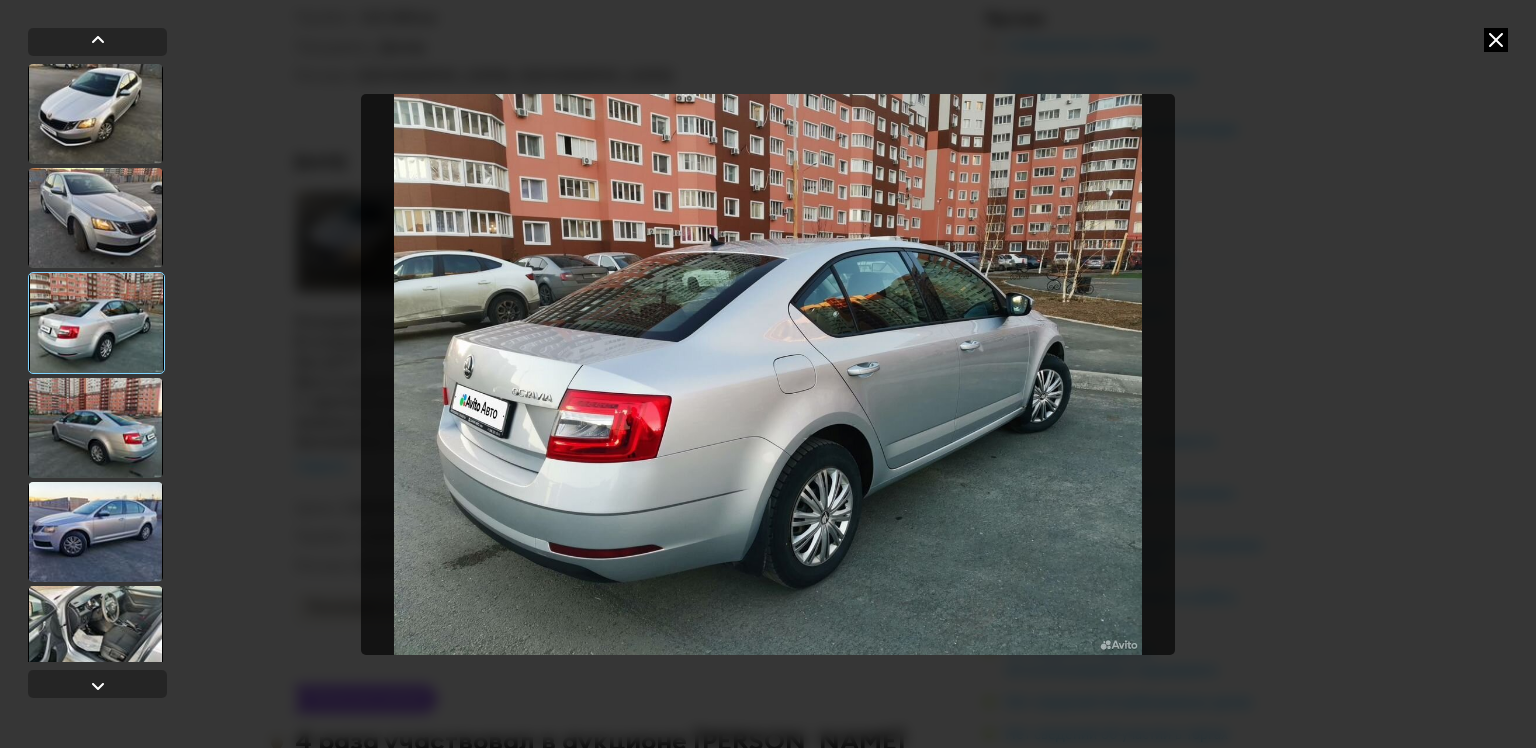 type 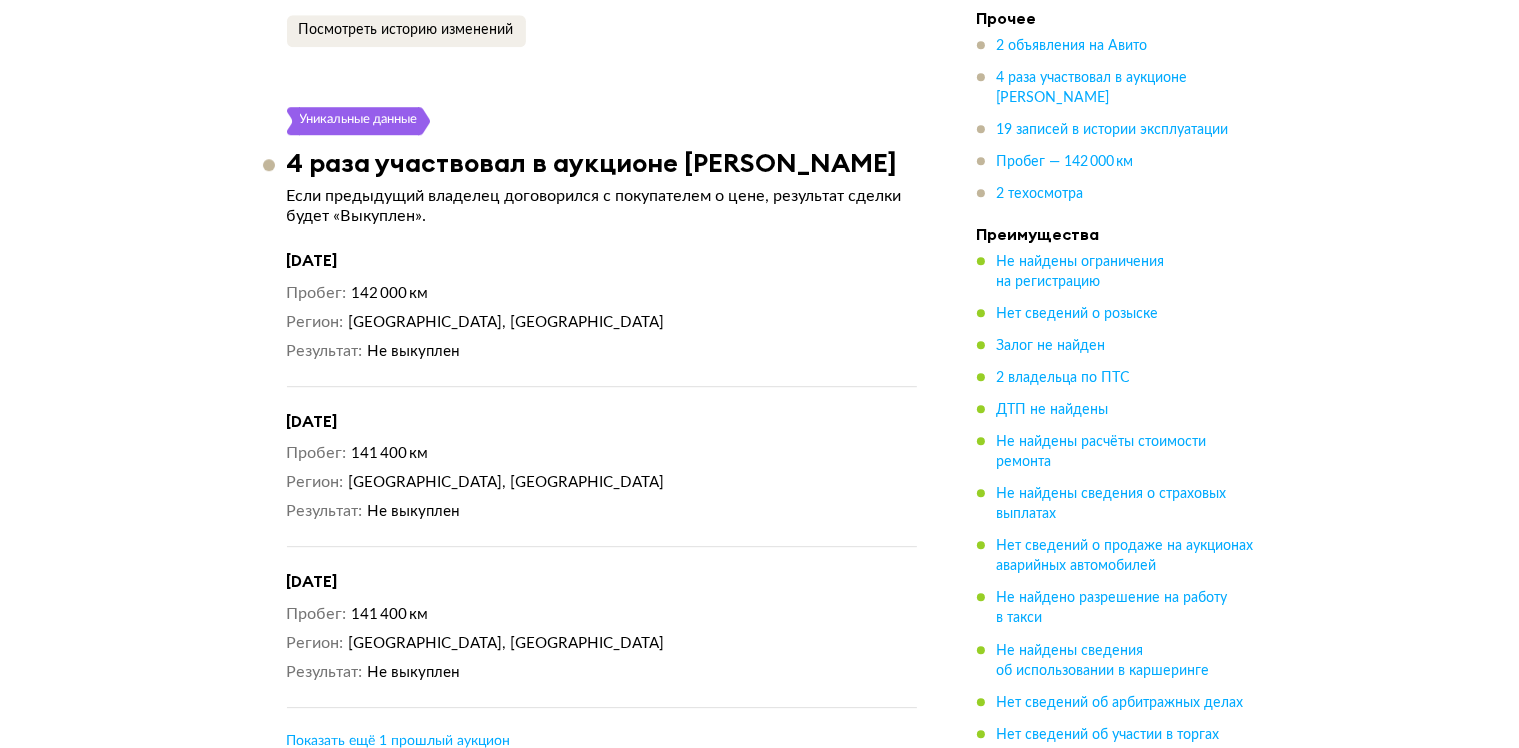 scroll, scrollTop: 5905, scrollLeft: 0, axis: vertical 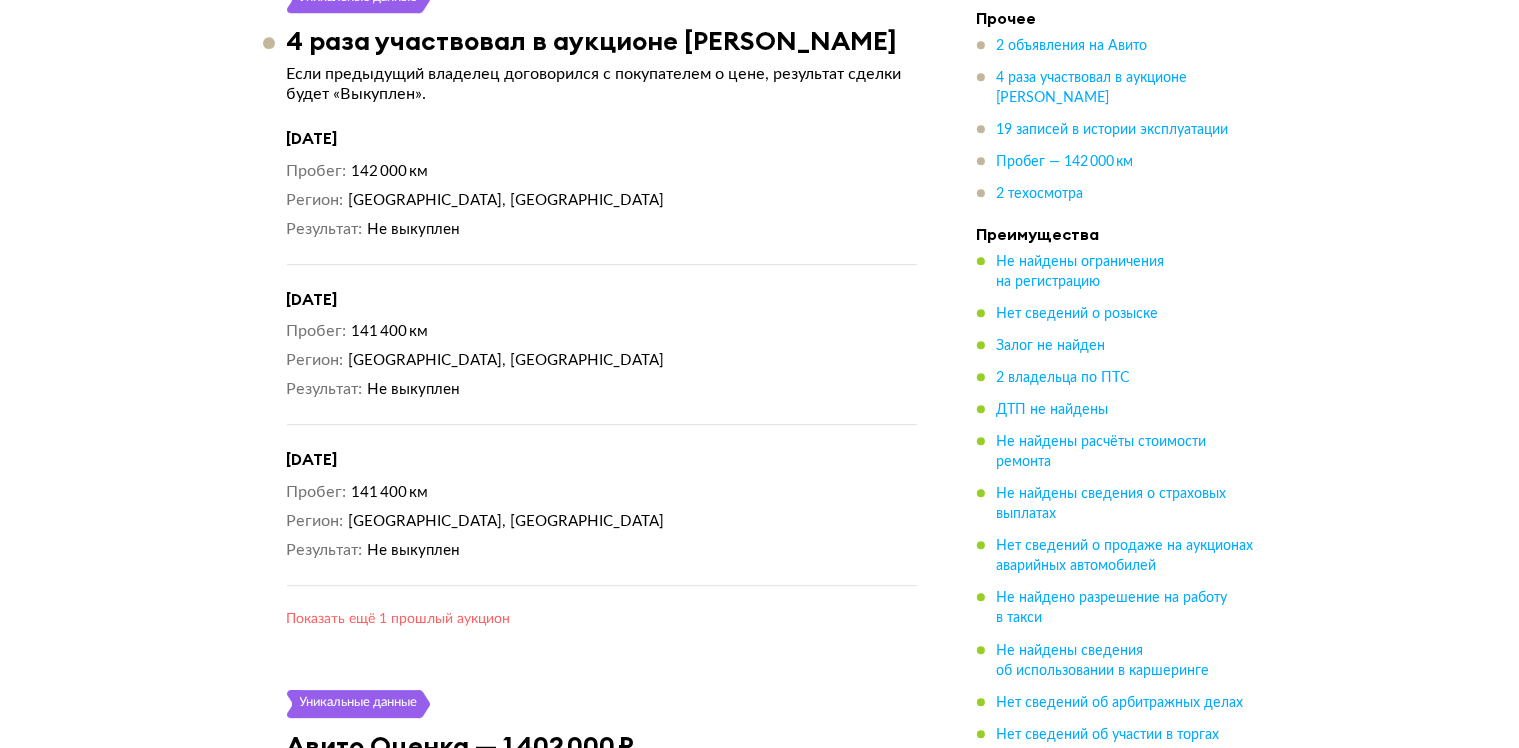 click on "Показать ещё 1 прошлый аукцион" at bounding box center (399, 619) 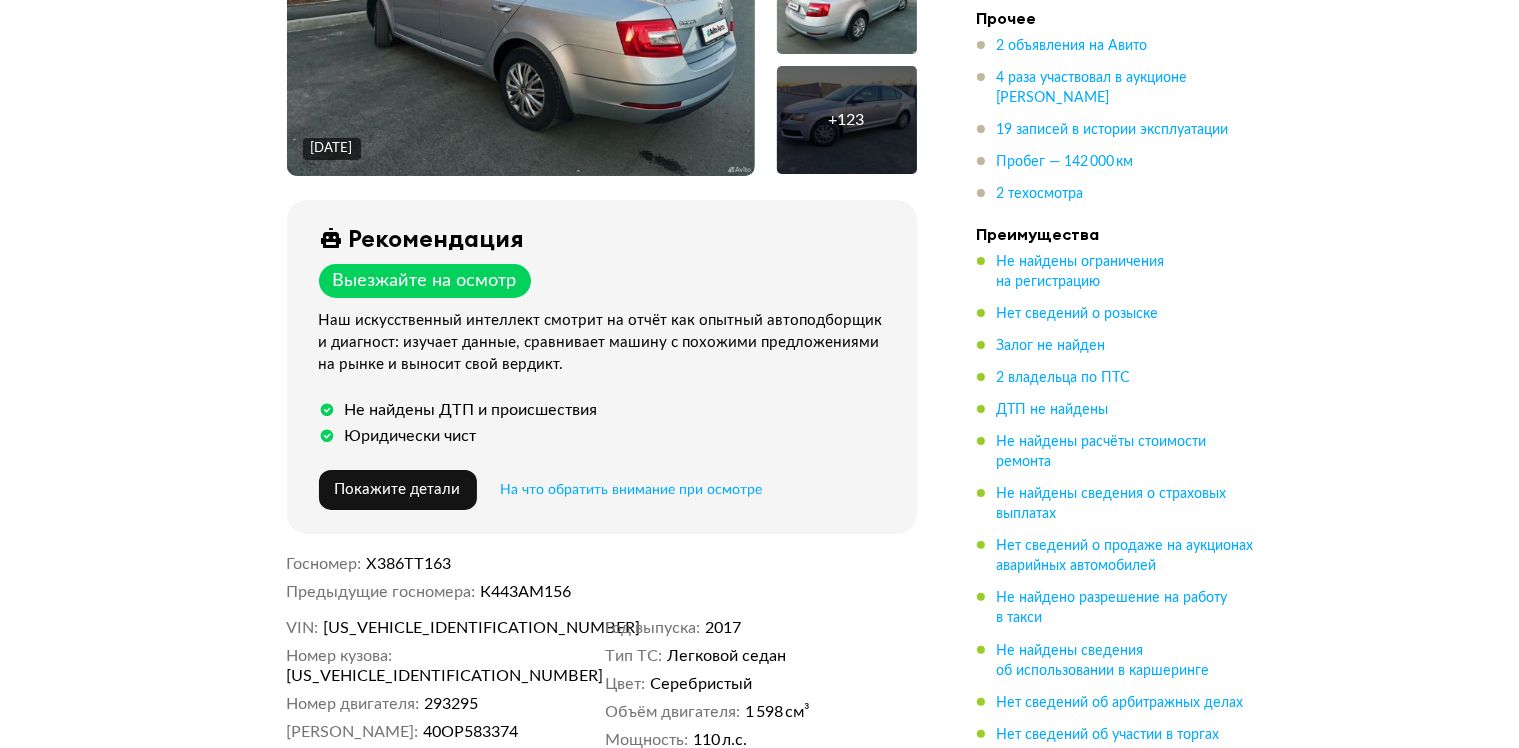 scroll, scrollTop: 1005, scrollLeft: 0, axis: vertical 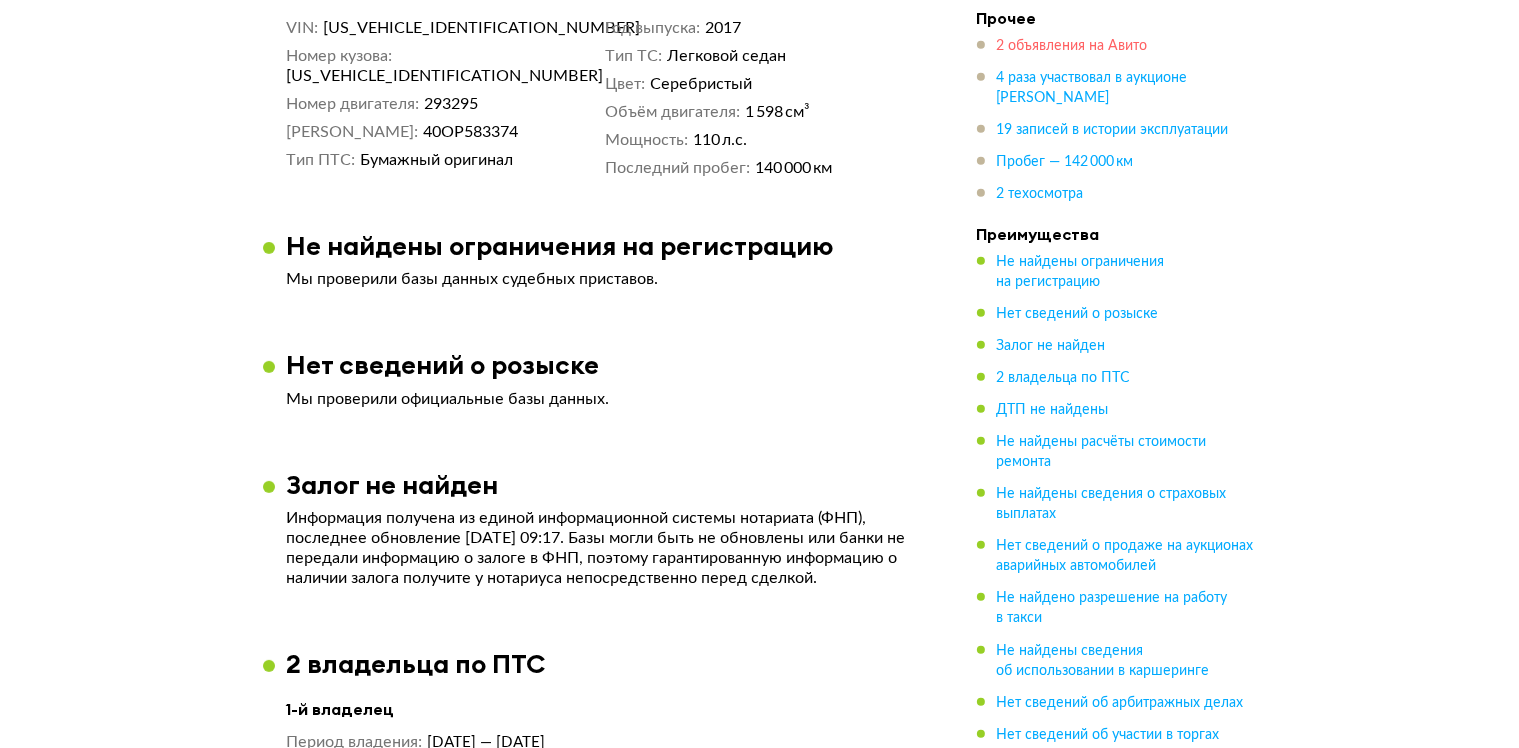 click on "2 объявления на Авито" at bounding box center [1072, 46] 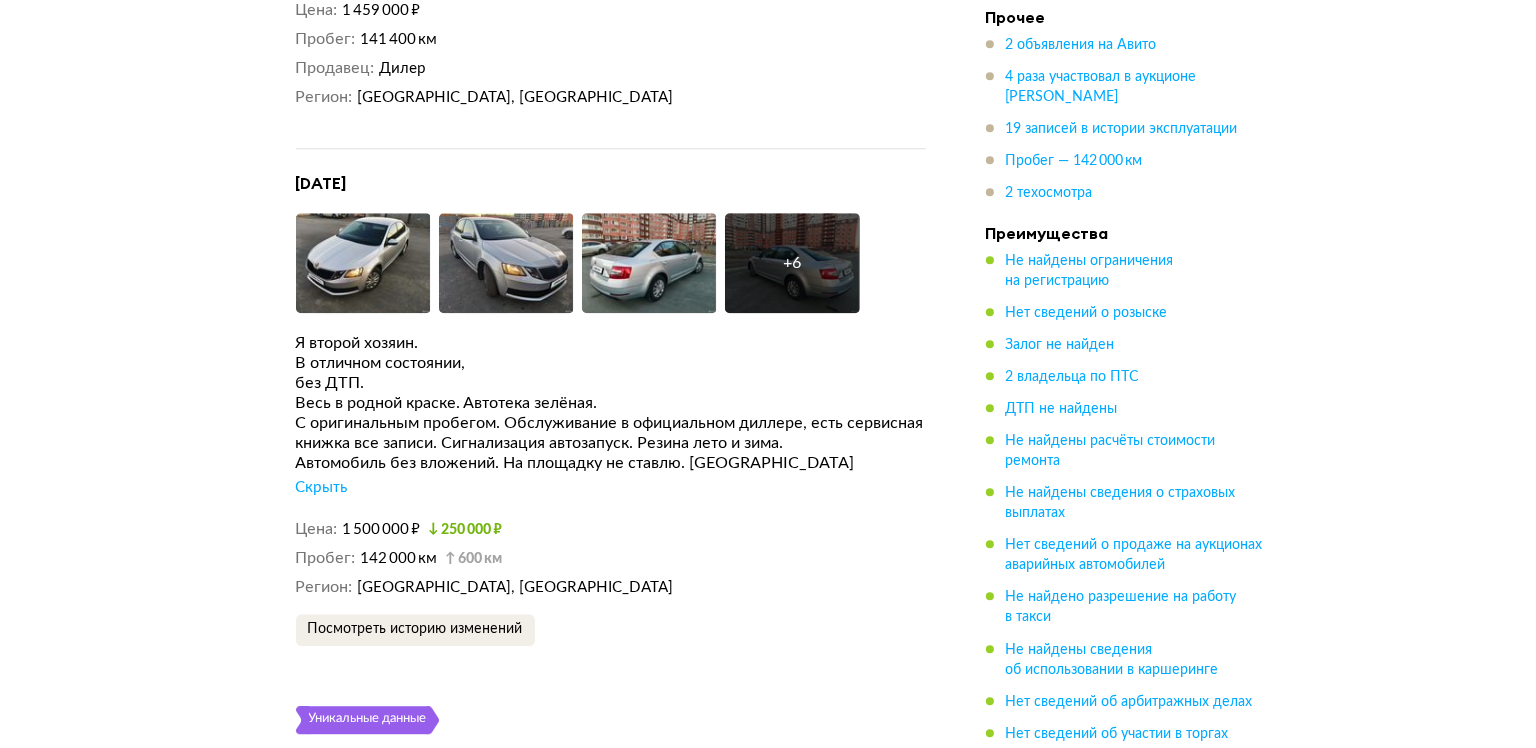 scroll, scrollTop: 5306, scrollLeft: 0, axis: vertical 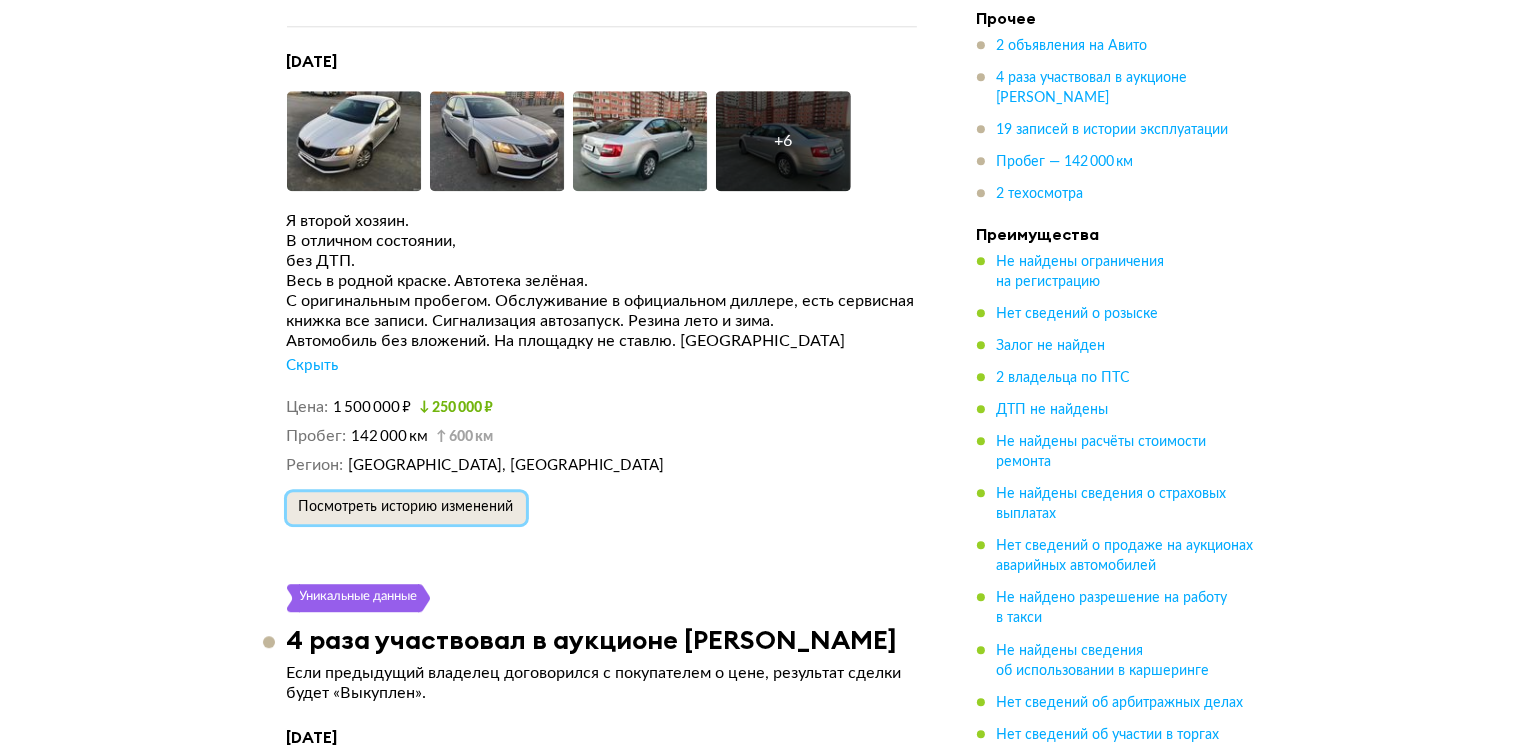 click on "Посмотреть историю изменений" at bounding box center (406, 507) 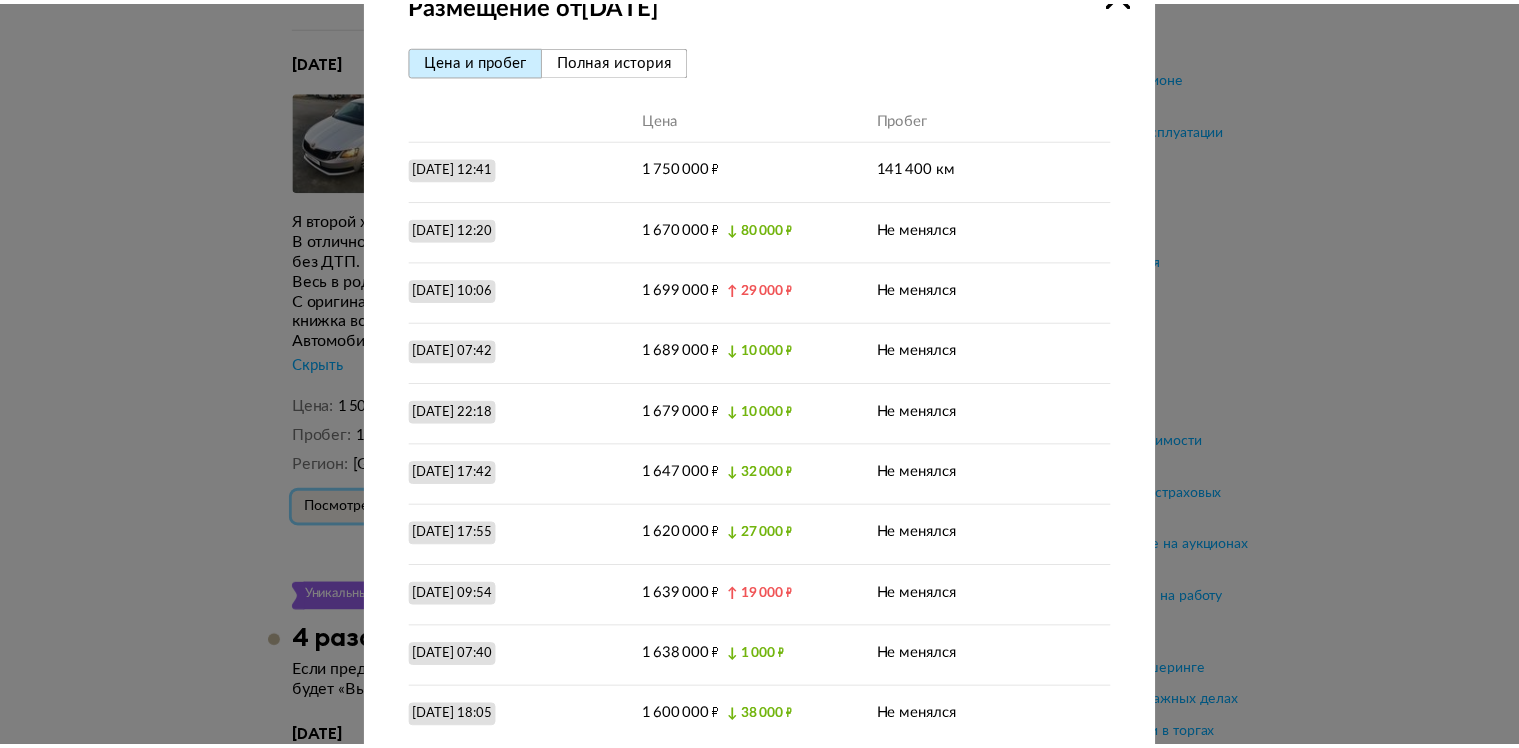 scroll, scrollTop: 0, scrollLeft: 0, axis: both 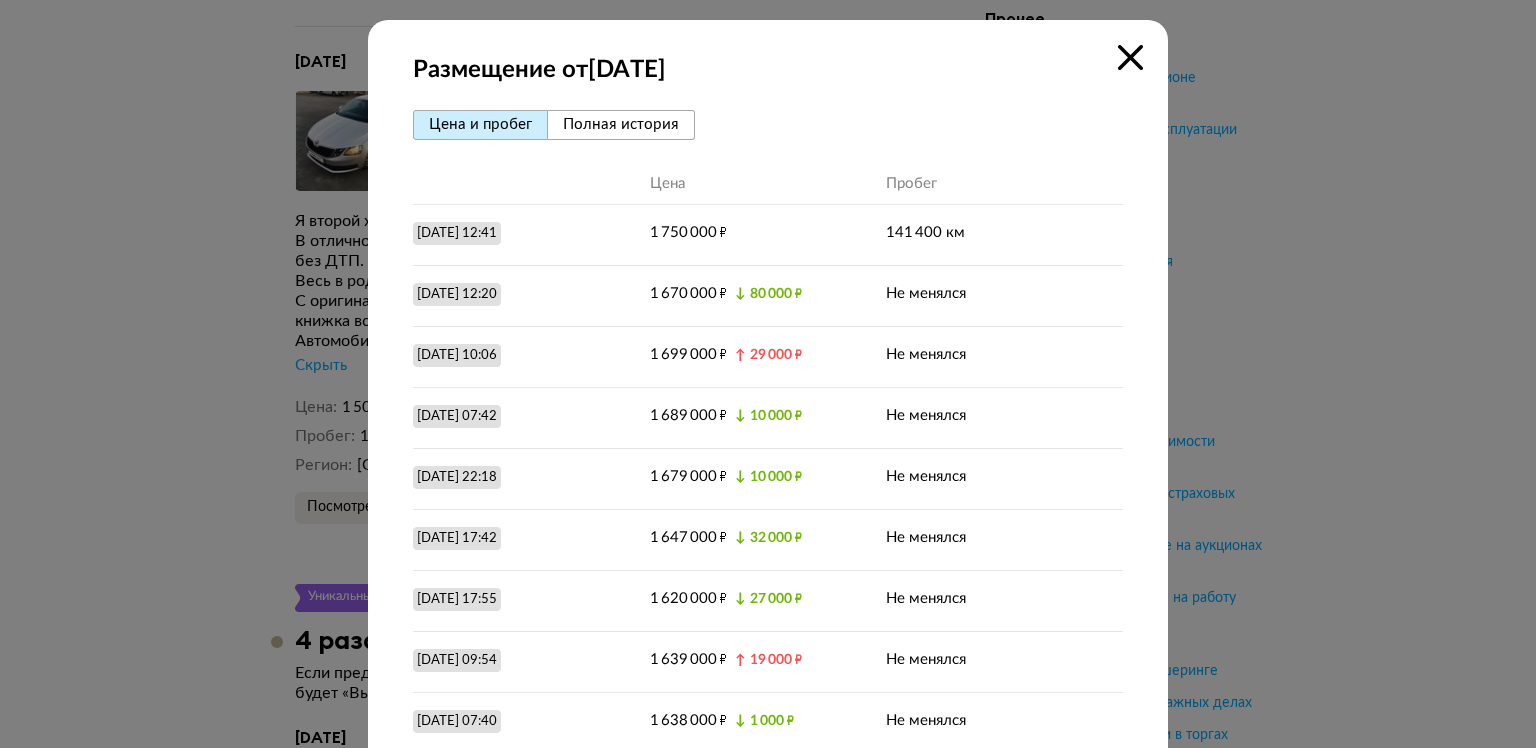click at bounding box center (1130, 57) 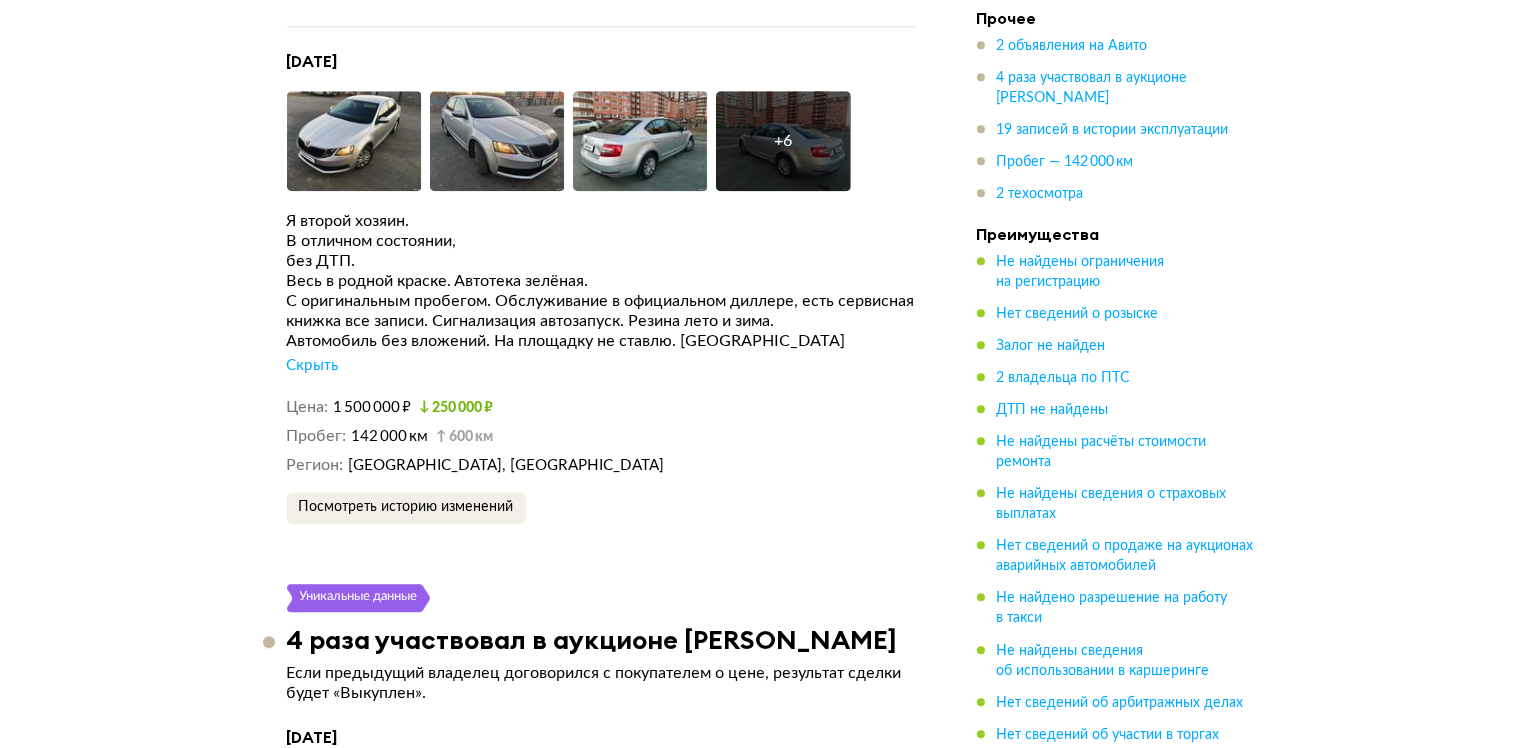 click on "+ 6" at bounding box center [783, 141] 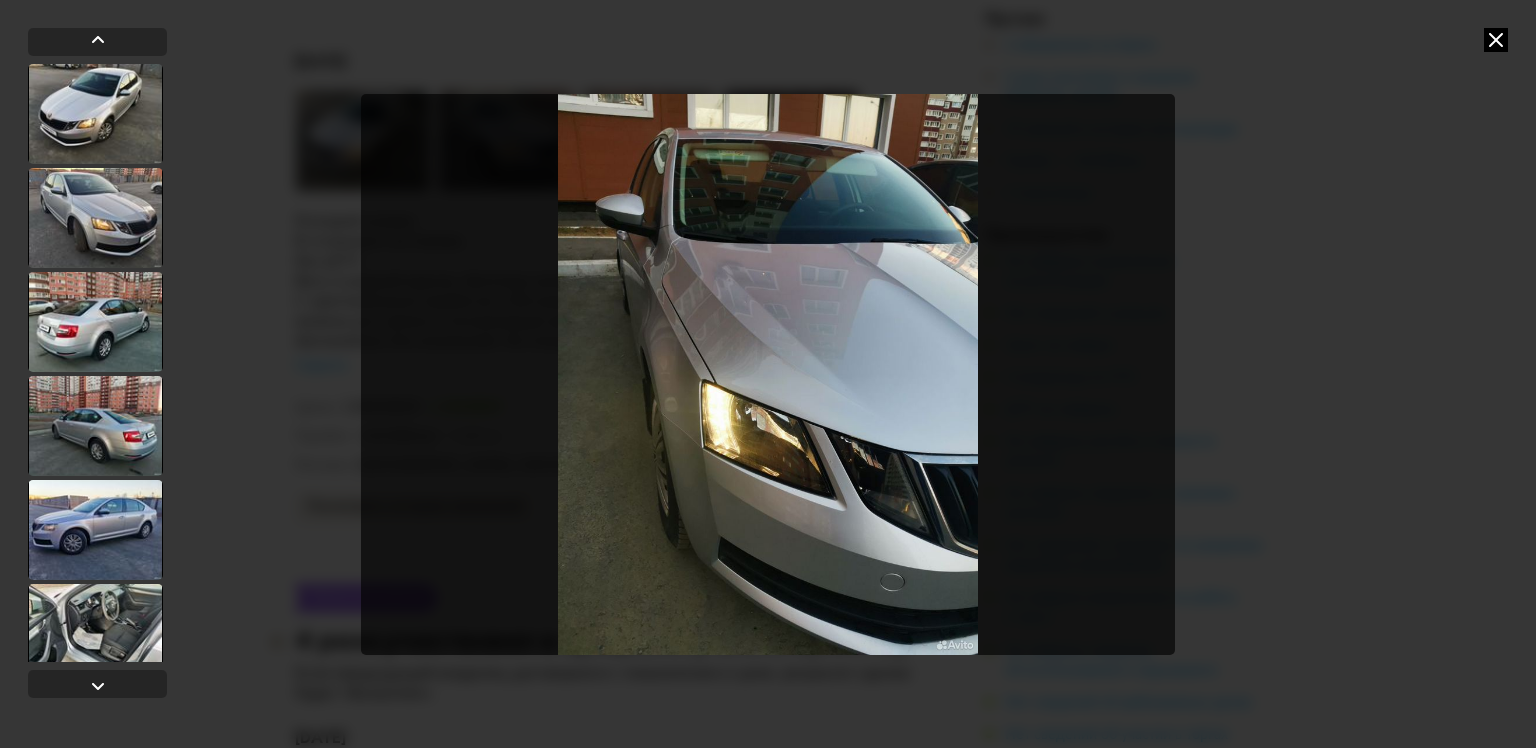 click at bounding box center (1496, 40) 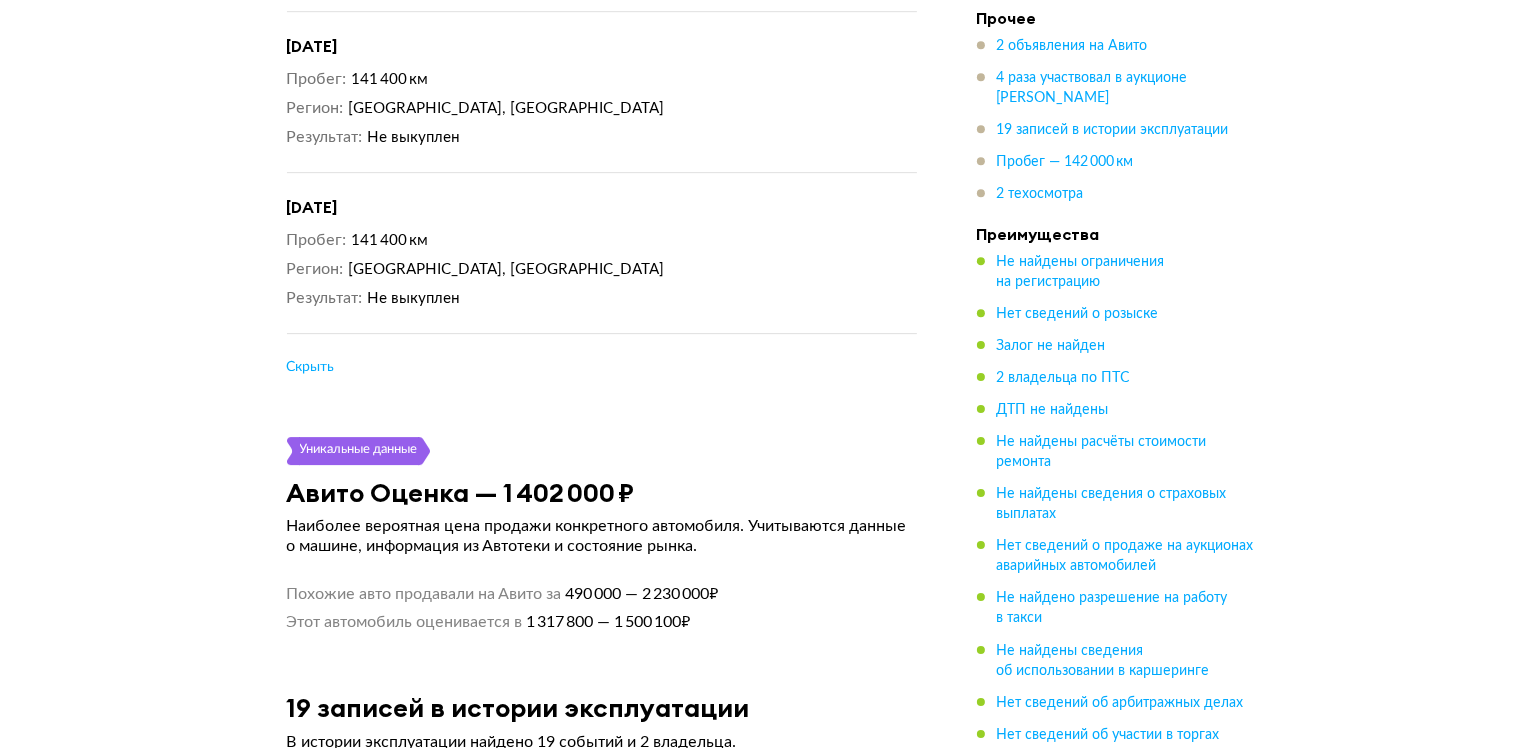 scroll, scrollTop: 6606, scrollLeft: 0, axis: vertical 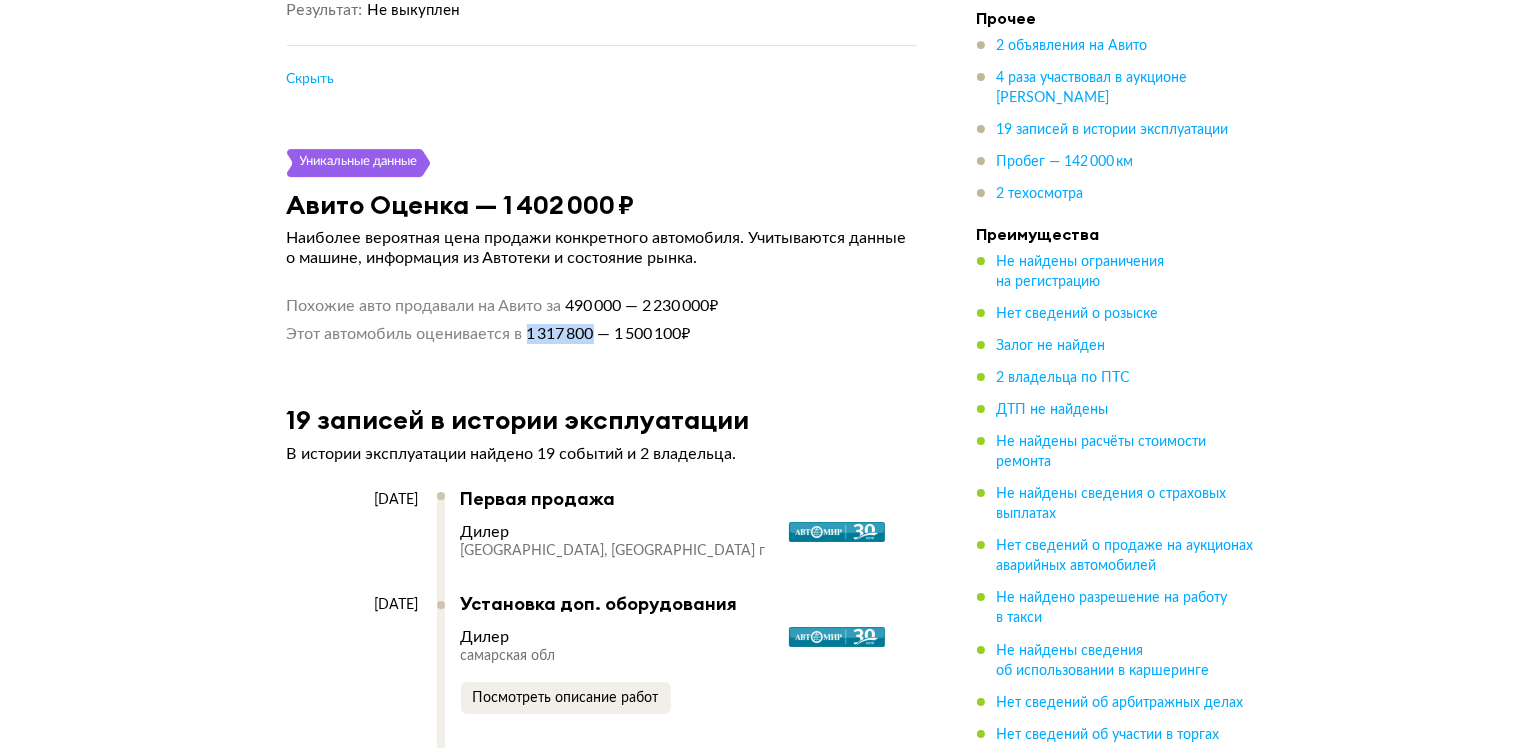drag, startPoint x: 526, startPoint y: 329, endPoint x: 680, endPoint y: 334, distance: 154.08115 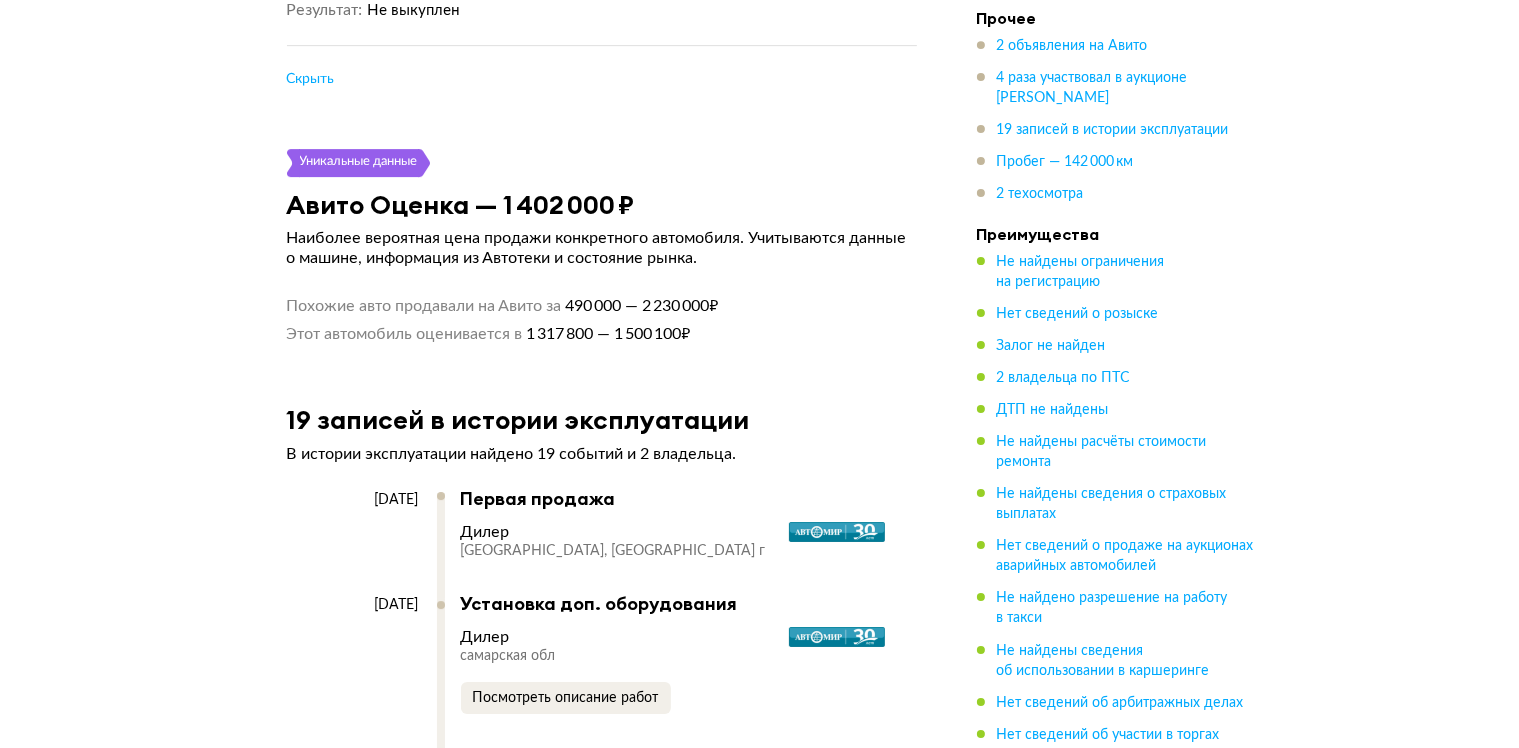 click on "Этот автомобиль оценивается в 1 317 800 — 1 500 100  ₽" at bounding box center [602, 330] 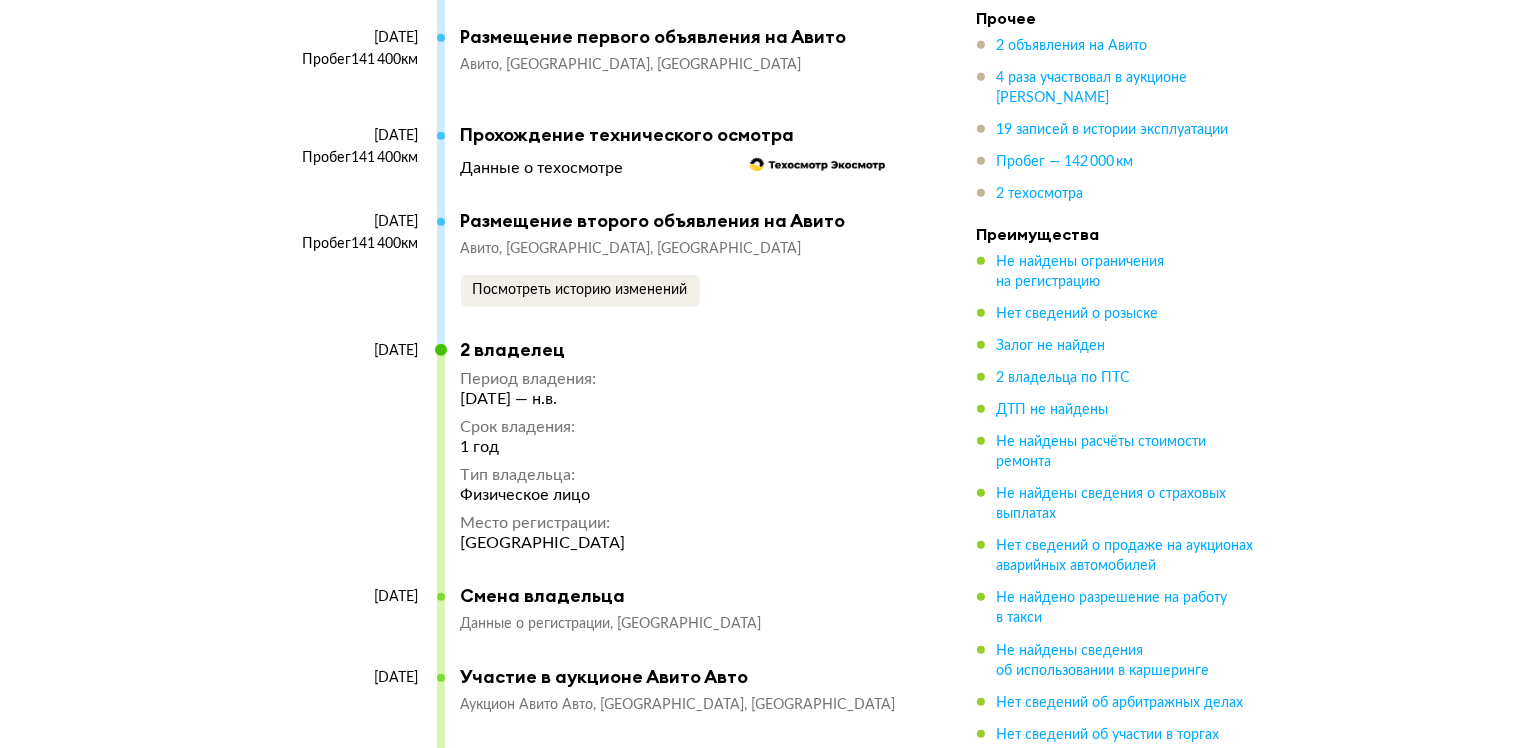scroll, scrollTop: 8506, scrollLeft: 0, axis: vertical 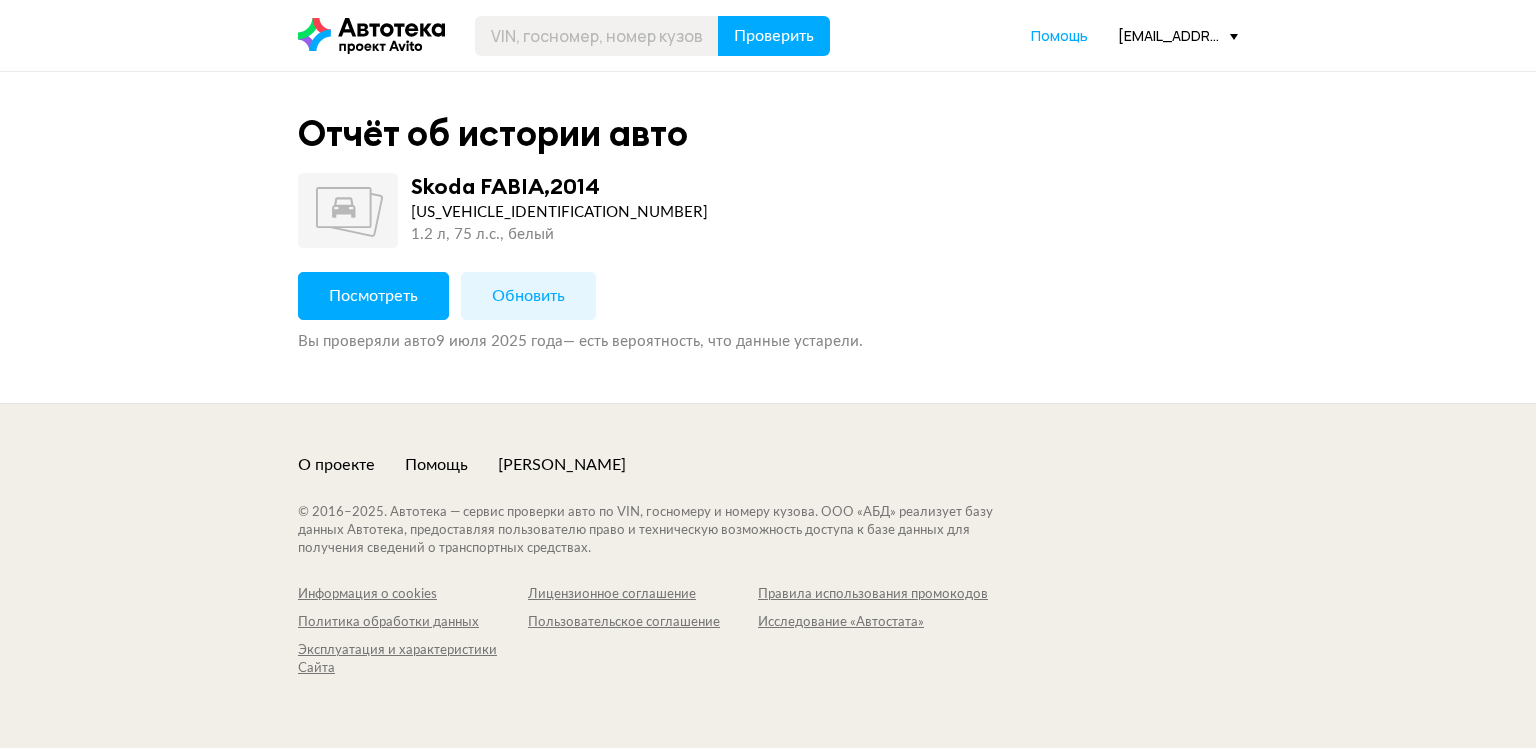 click on "Посмотреть" at bounding box center [373, 296] 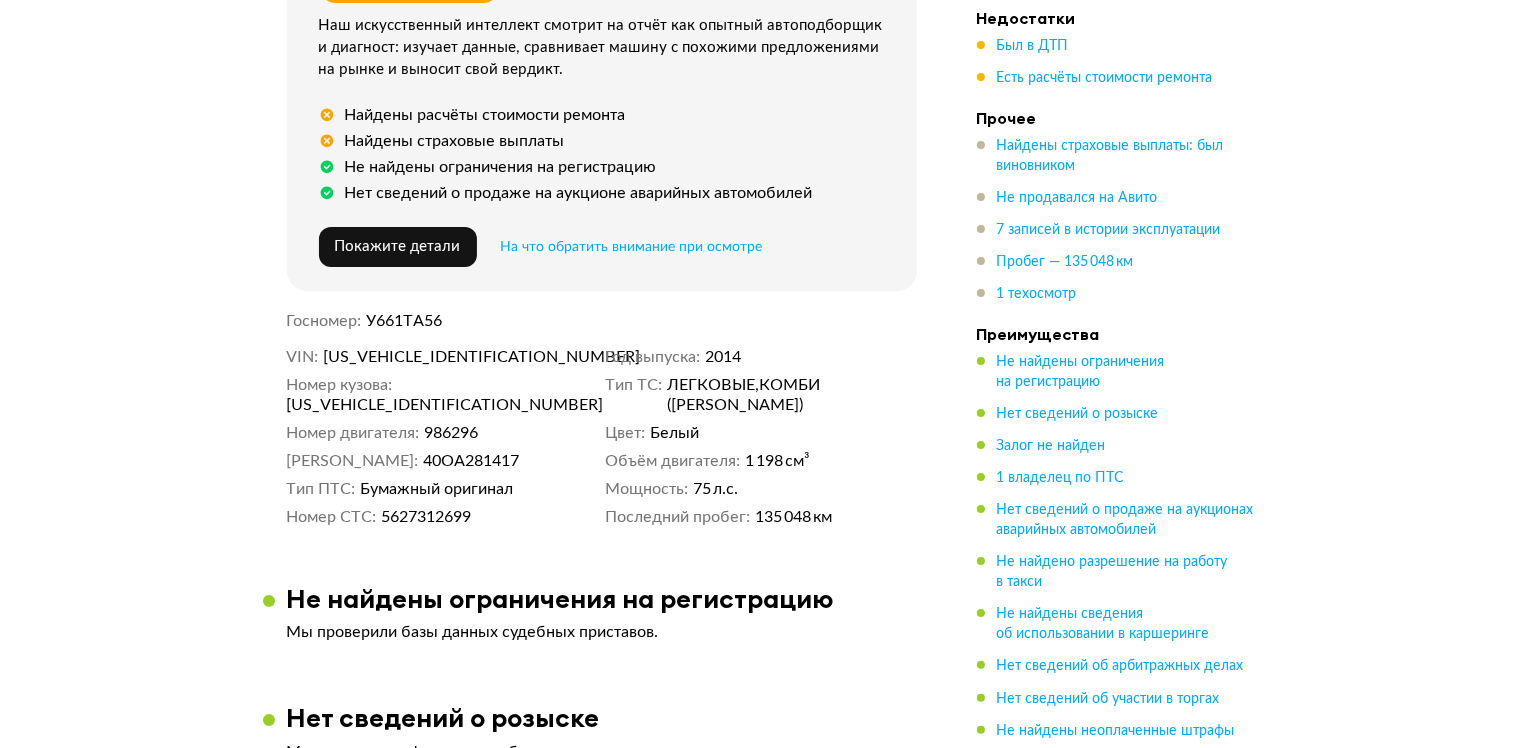 scroll, scrollTop: 0, scrollLeft: 0, axis: both 